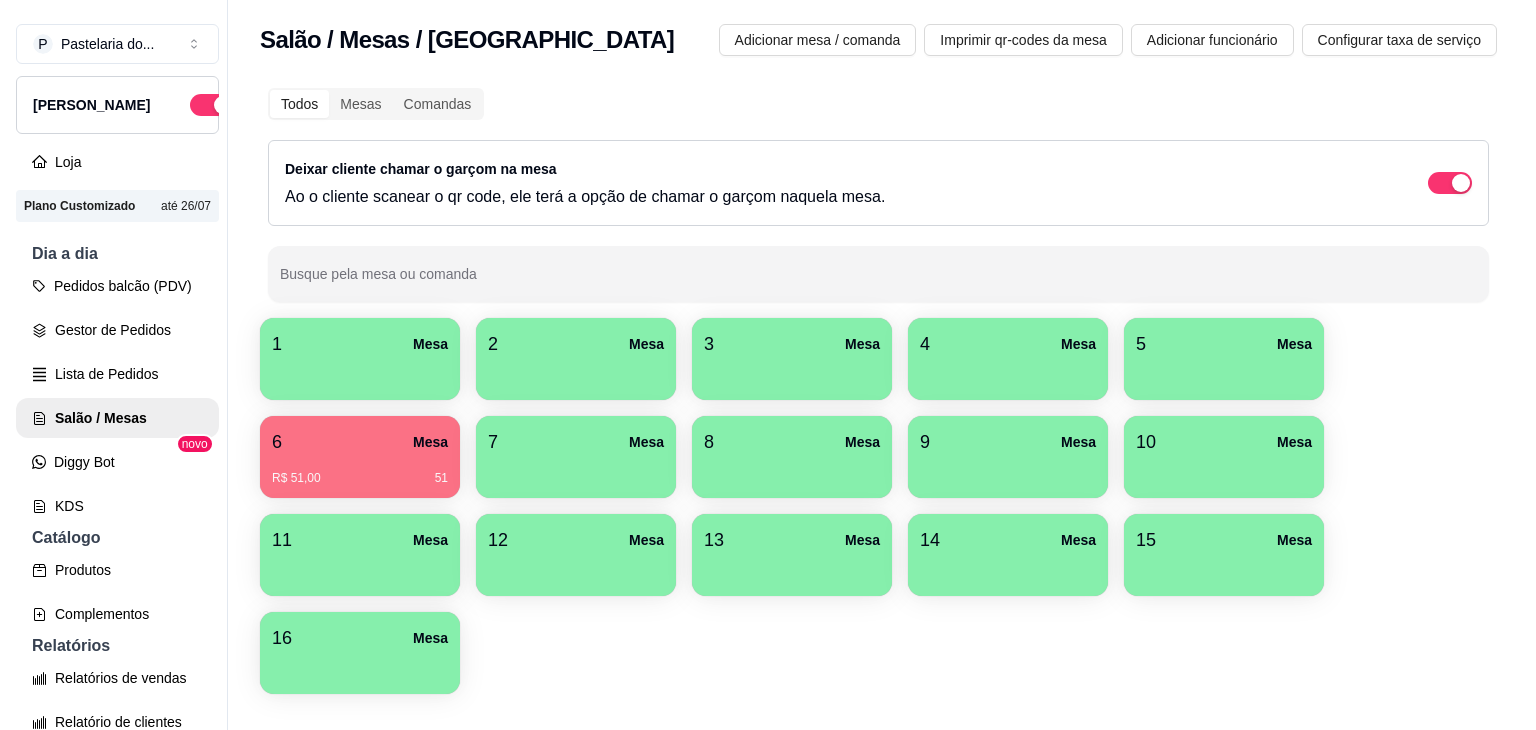 scroll, scrollTop: 0, scrollLeft: 0, axis: both 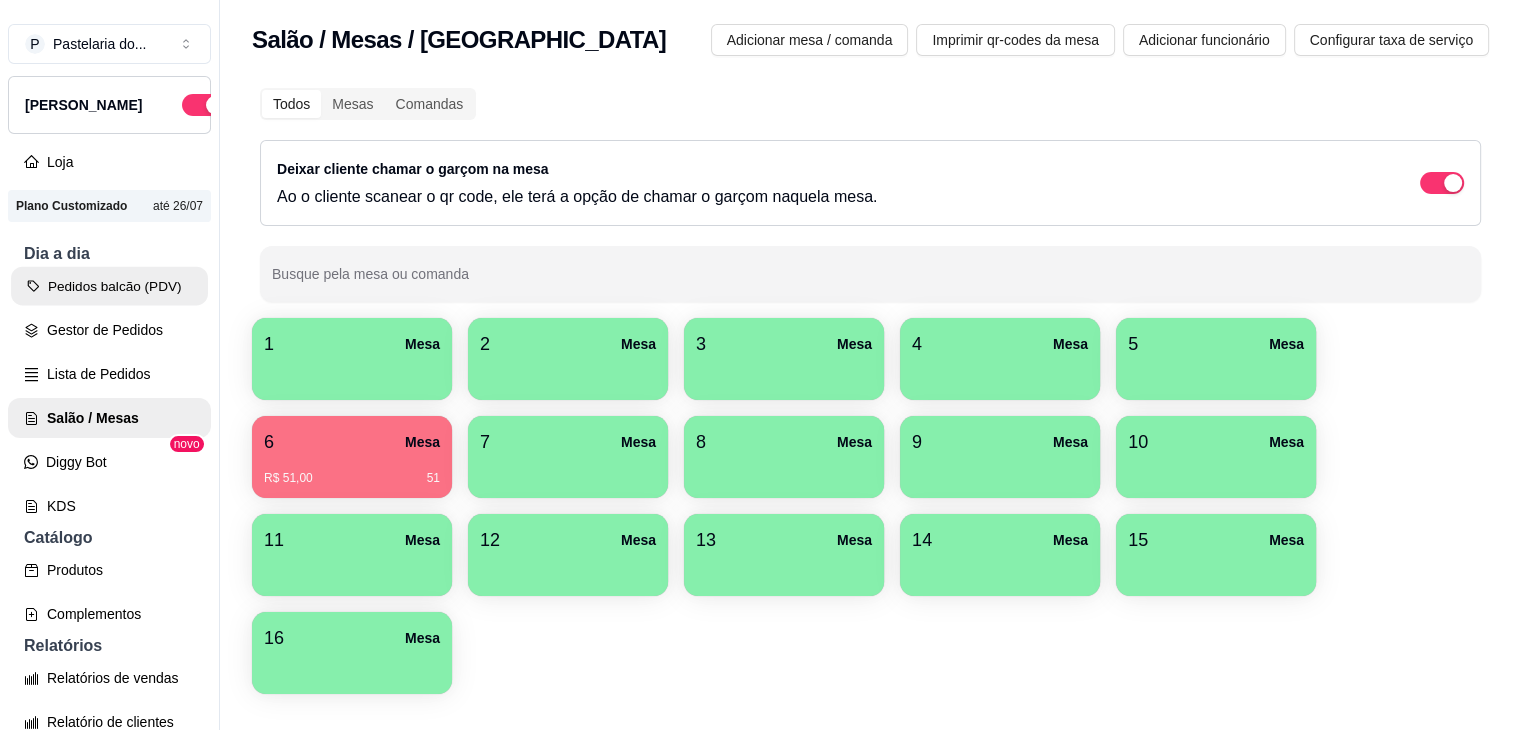 click on "Pedidos balcão (PDV)" at bounding box center [109, 286] 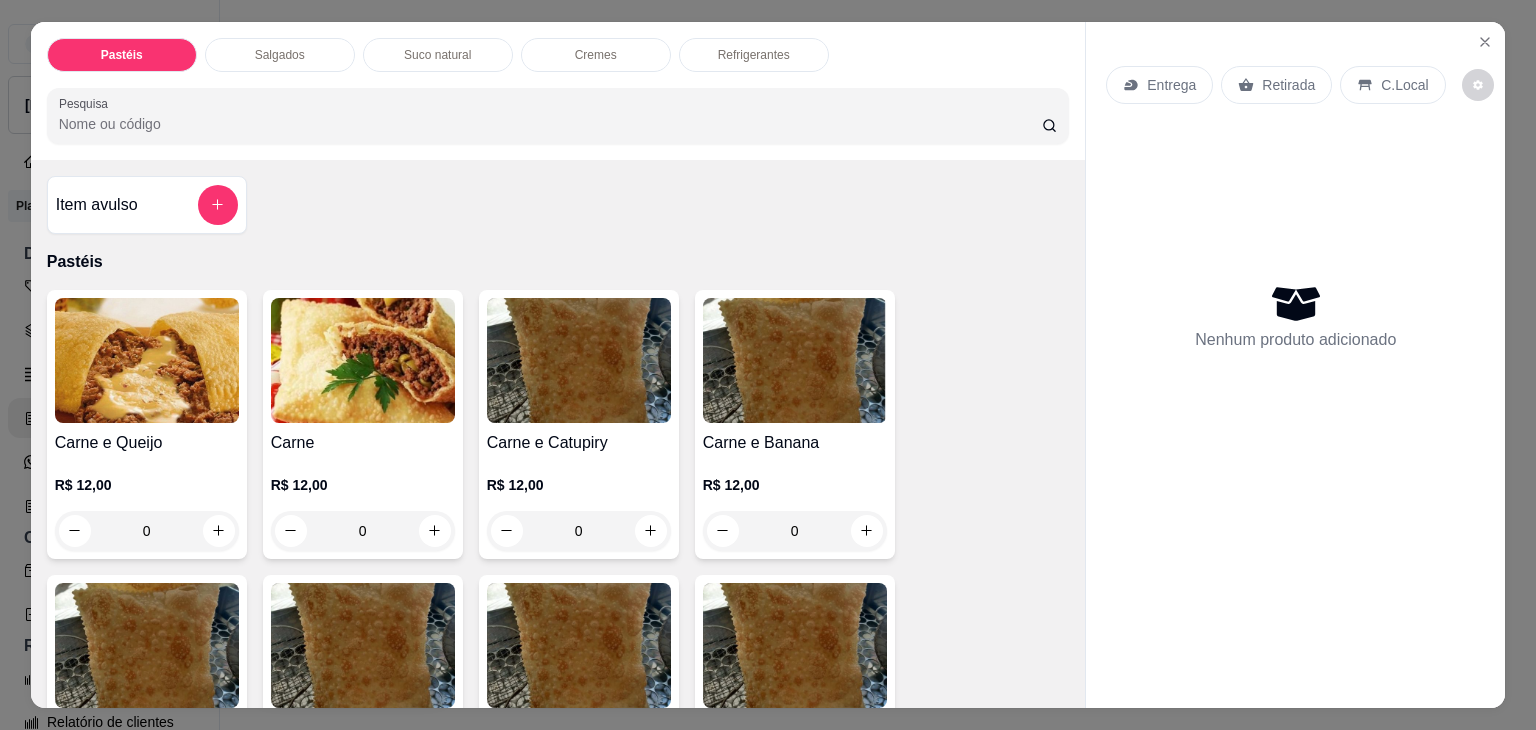 click on "Item avulso" at bounding box center [147, 205] 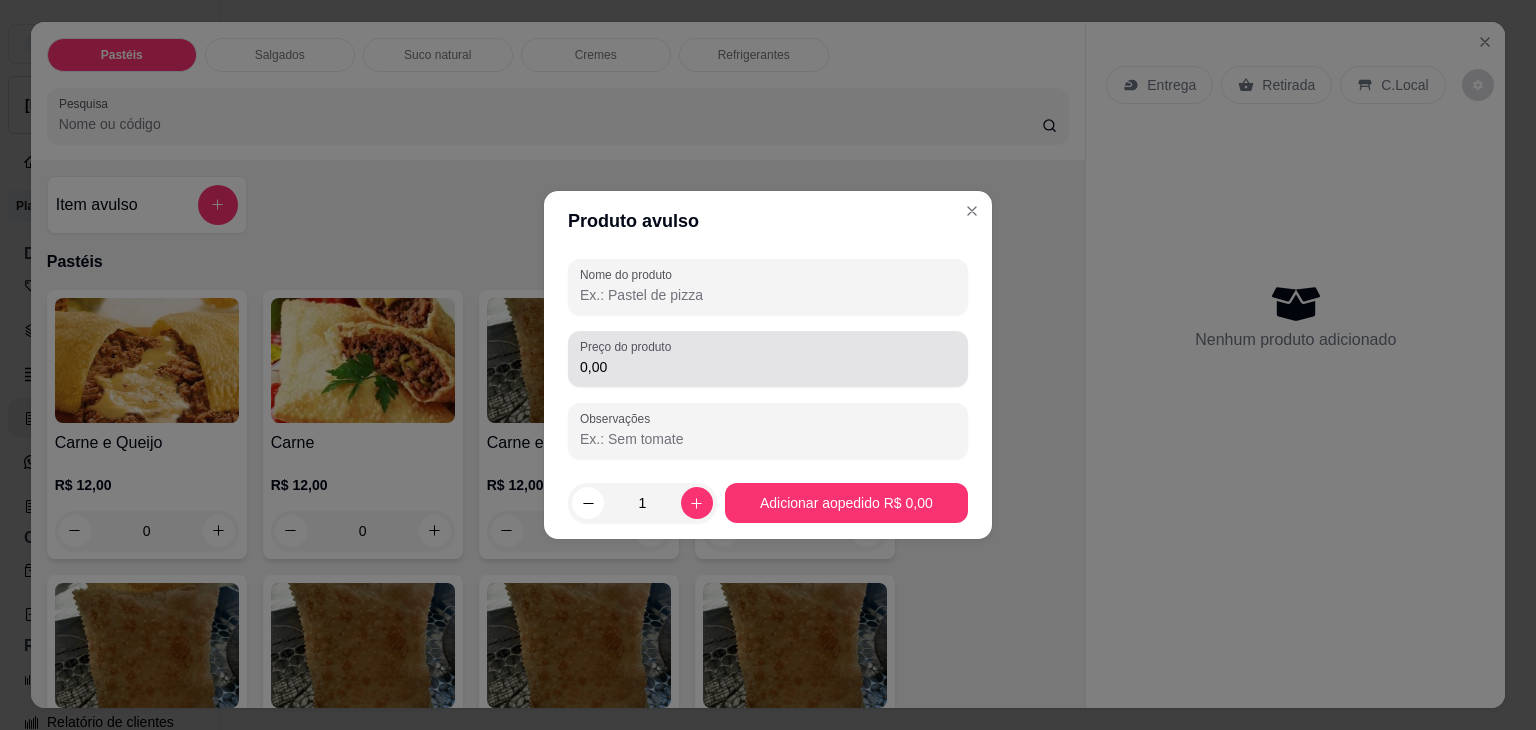 click on "0,00" at bounding box center (768, 367) 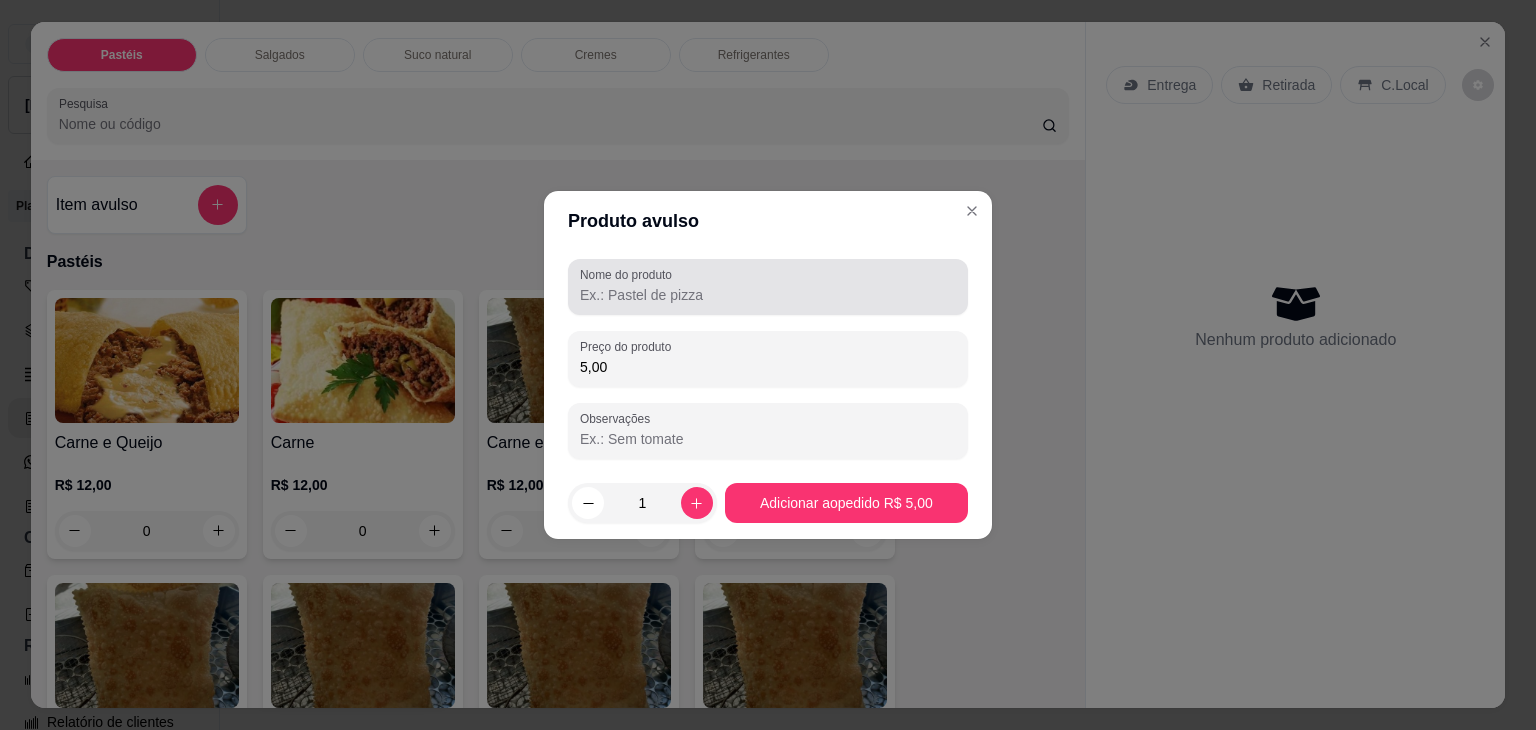 type on "5,00" 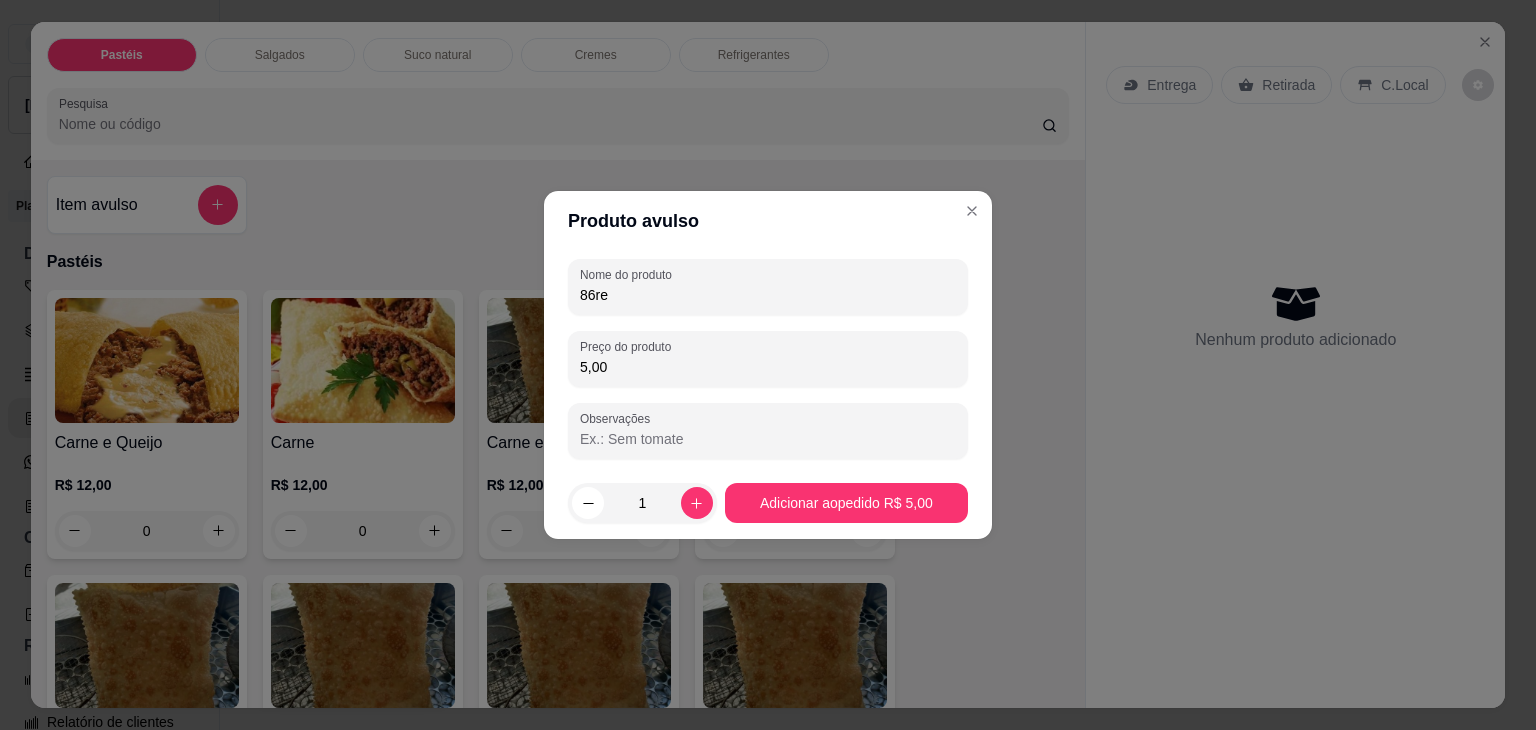 type on "86res" 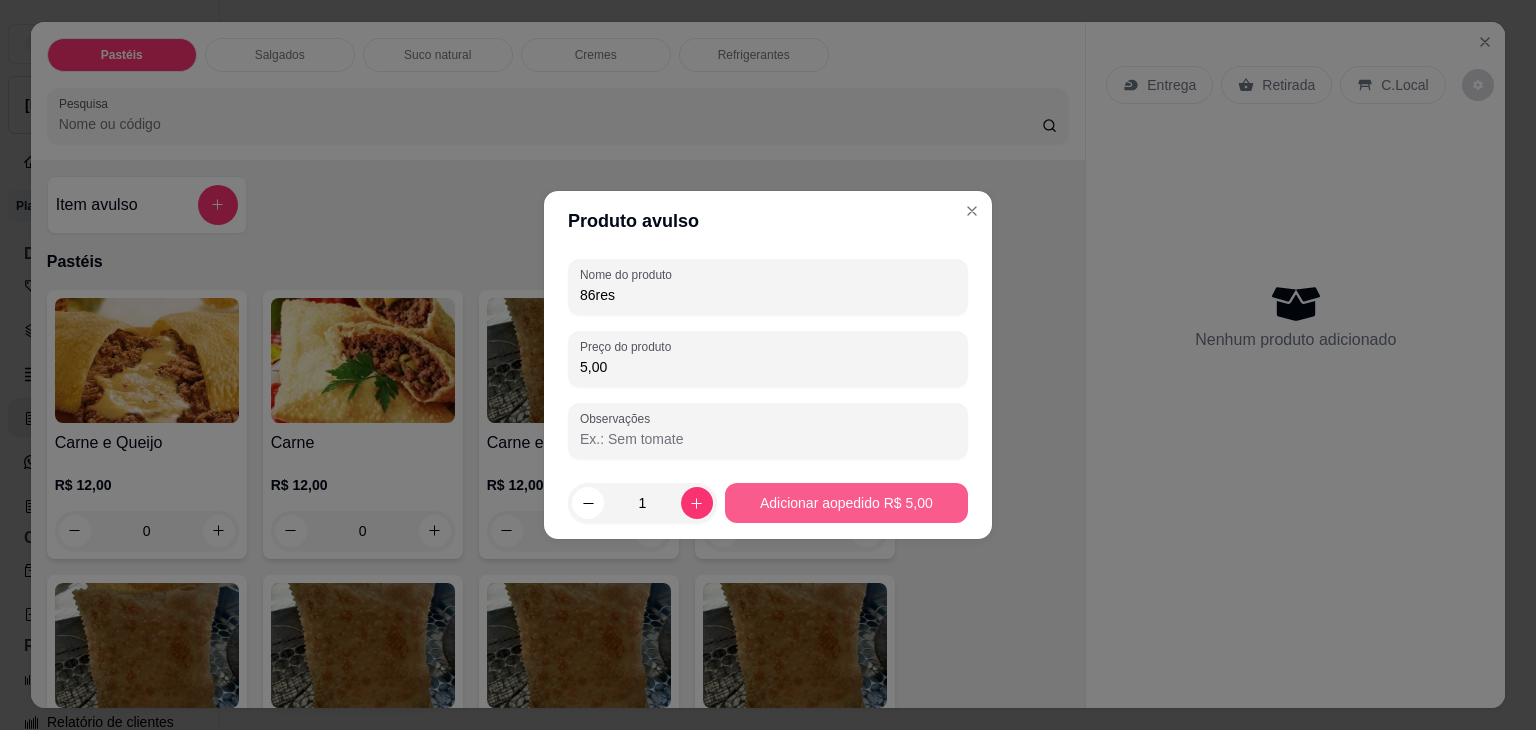 click on "R$ 12,00 0" at bounding box center (795, 513) 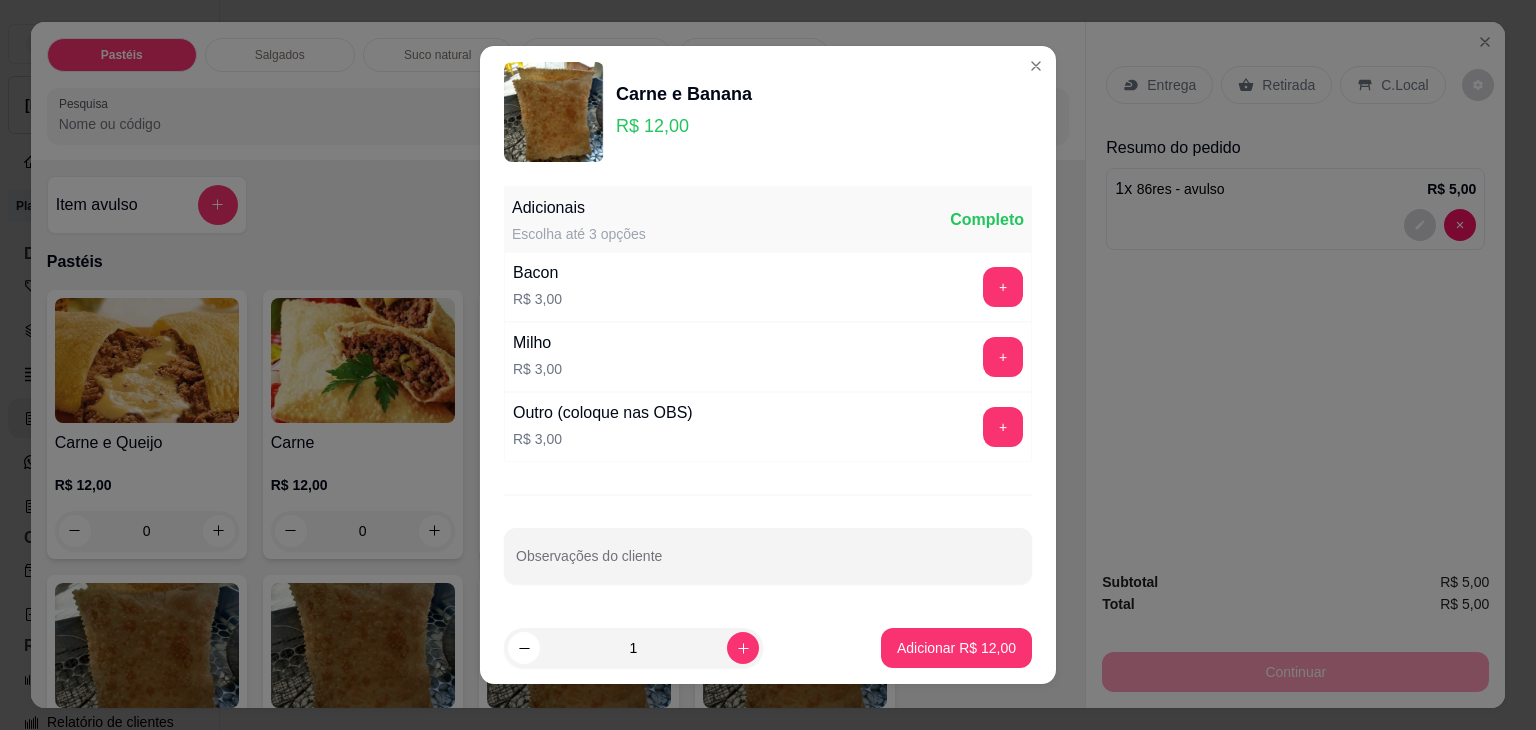 click on "Pastéis  Salgados  Suco natural Cremes Refrigerantes Pesquisa" at bounding box center [558, 91] 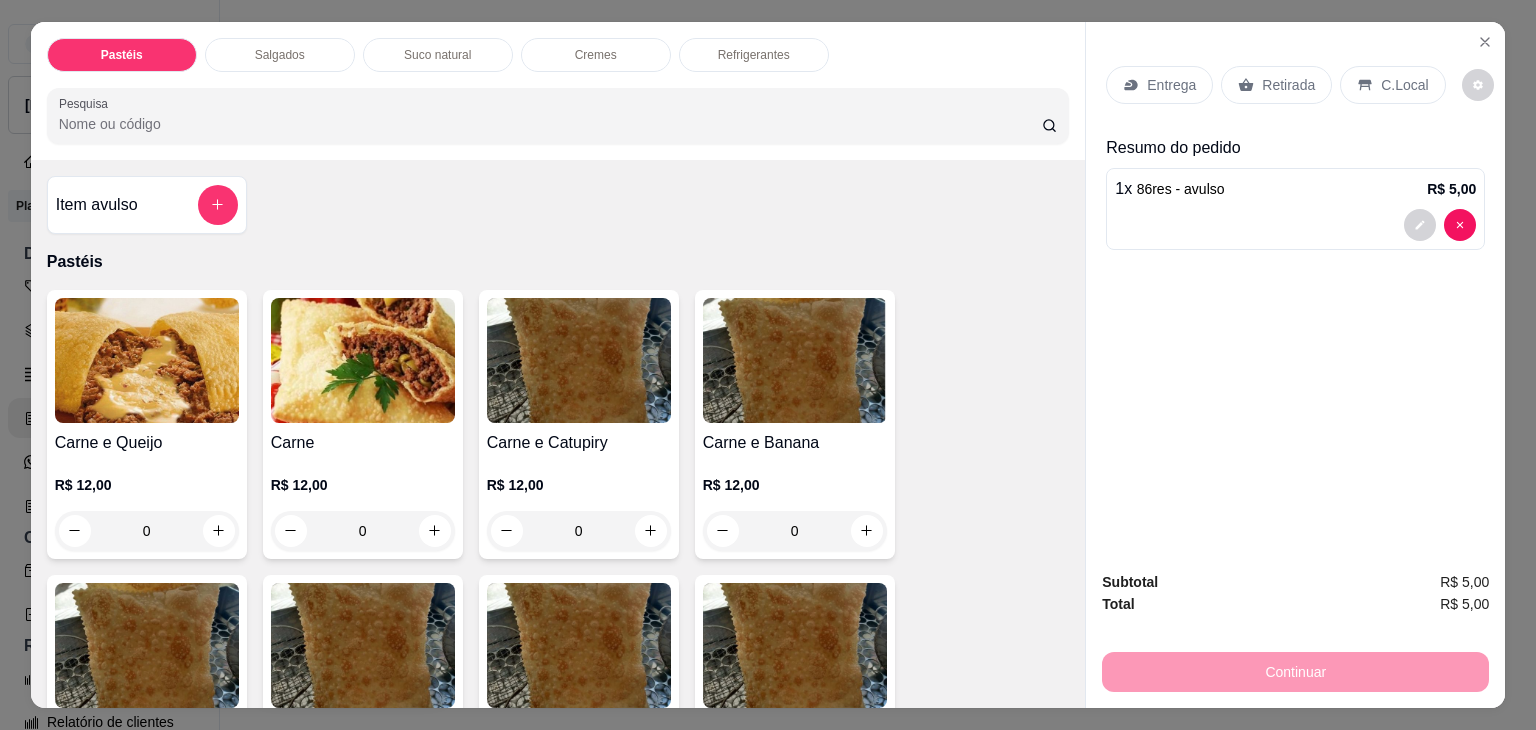 click on "Refrigerantes" at bounding box center [754, 55] 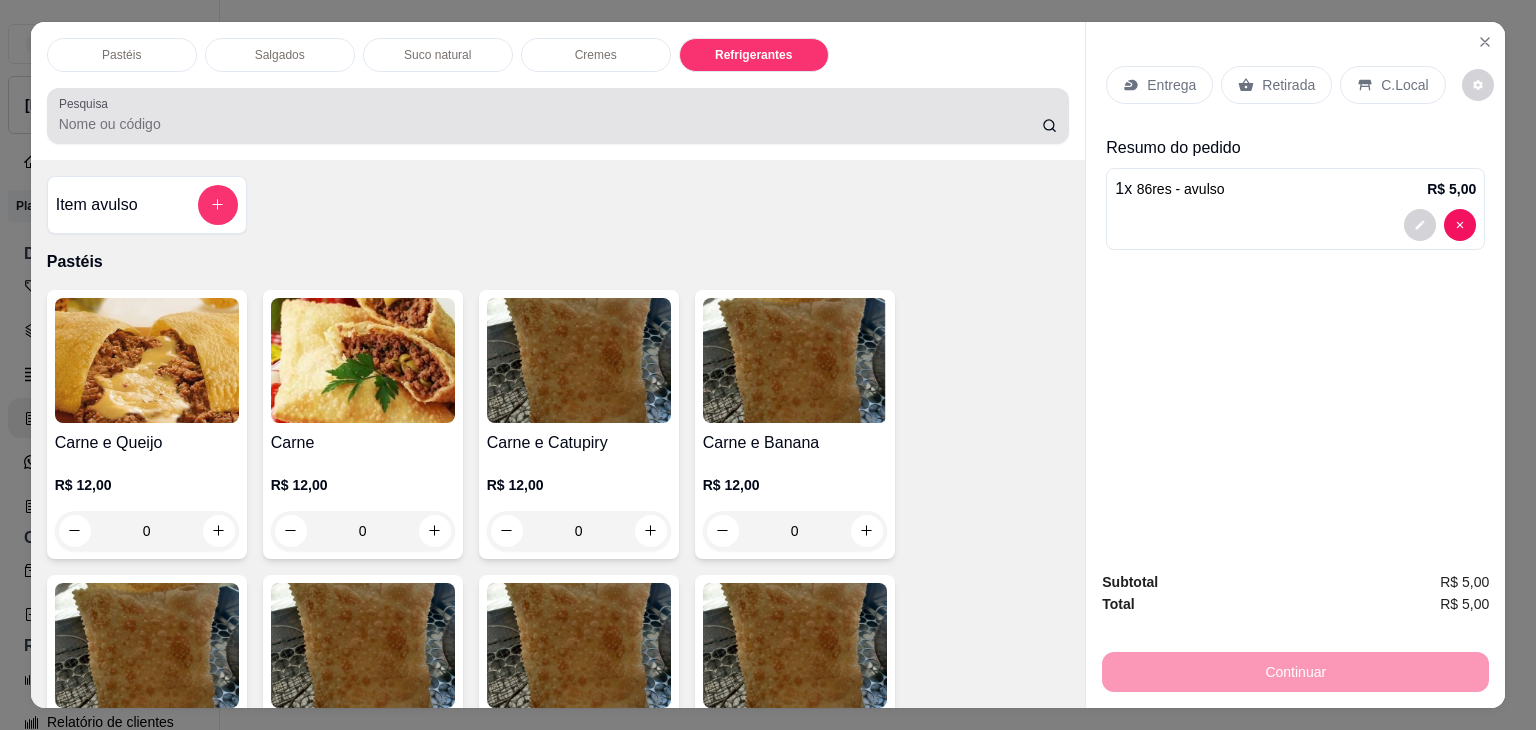 scroll, scrollTop: 4620, scrollLeft: 0, axis: vertical 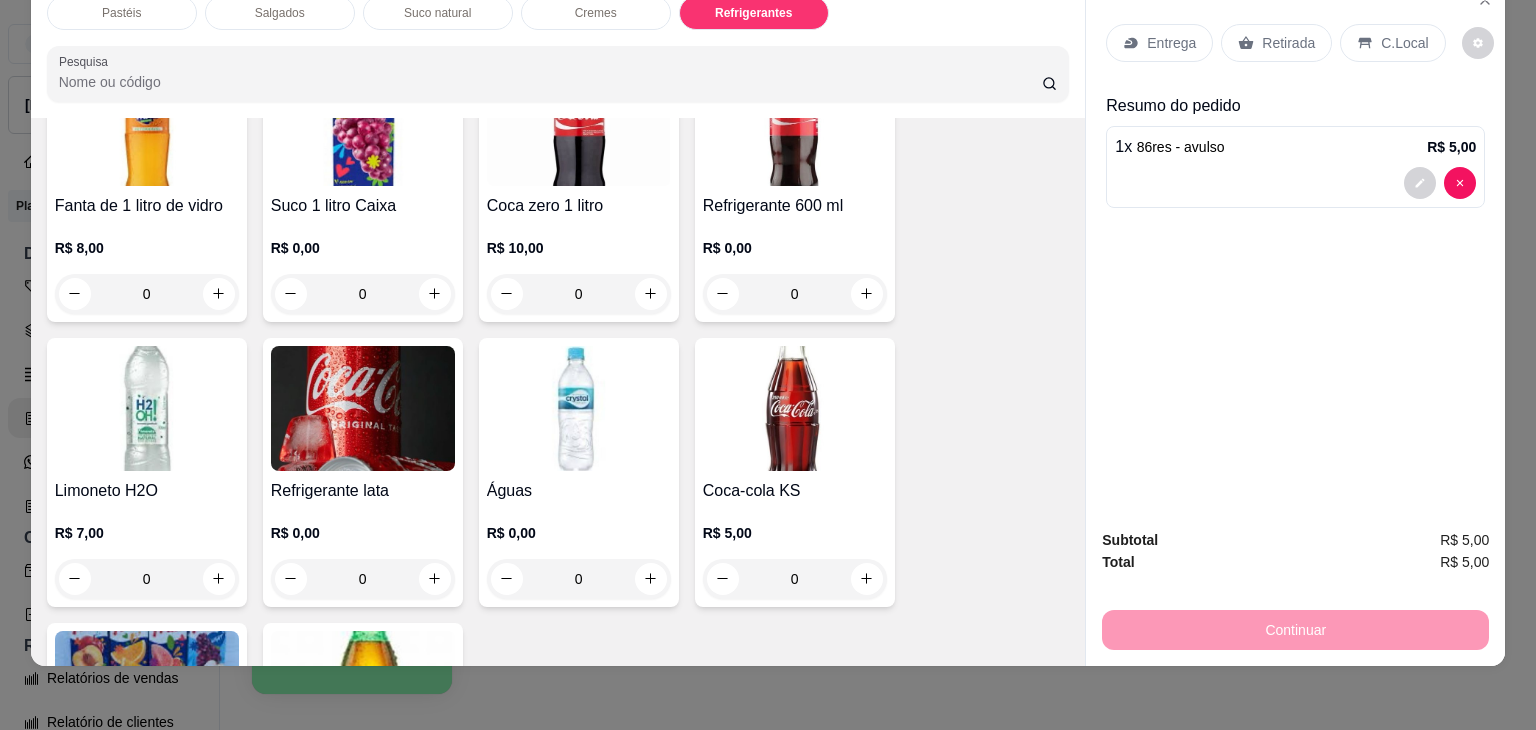 click at bounding box center (363, 408) 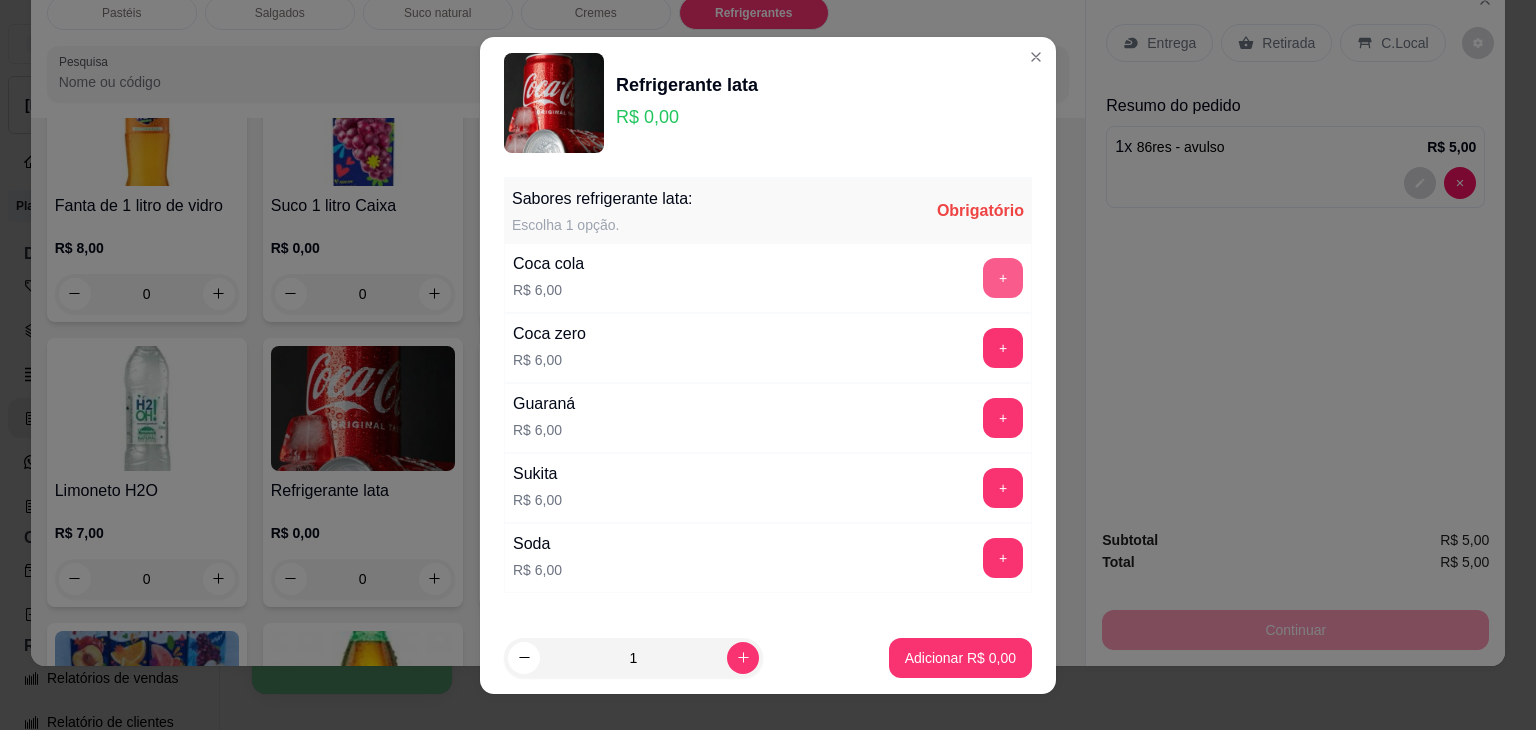 click on "+" at bounding box center (1003, 278) 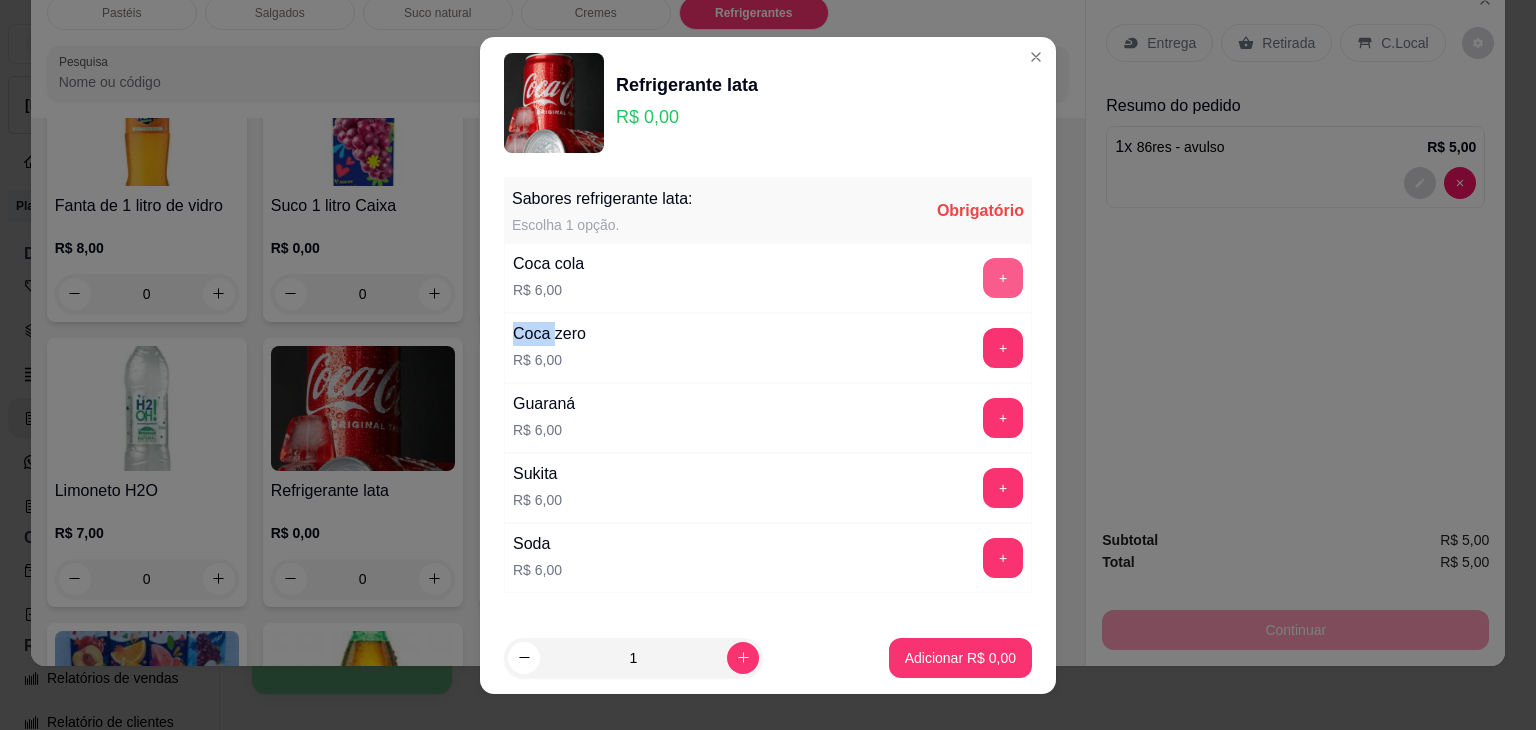 click on "+" at bounding box center (1003, 278) 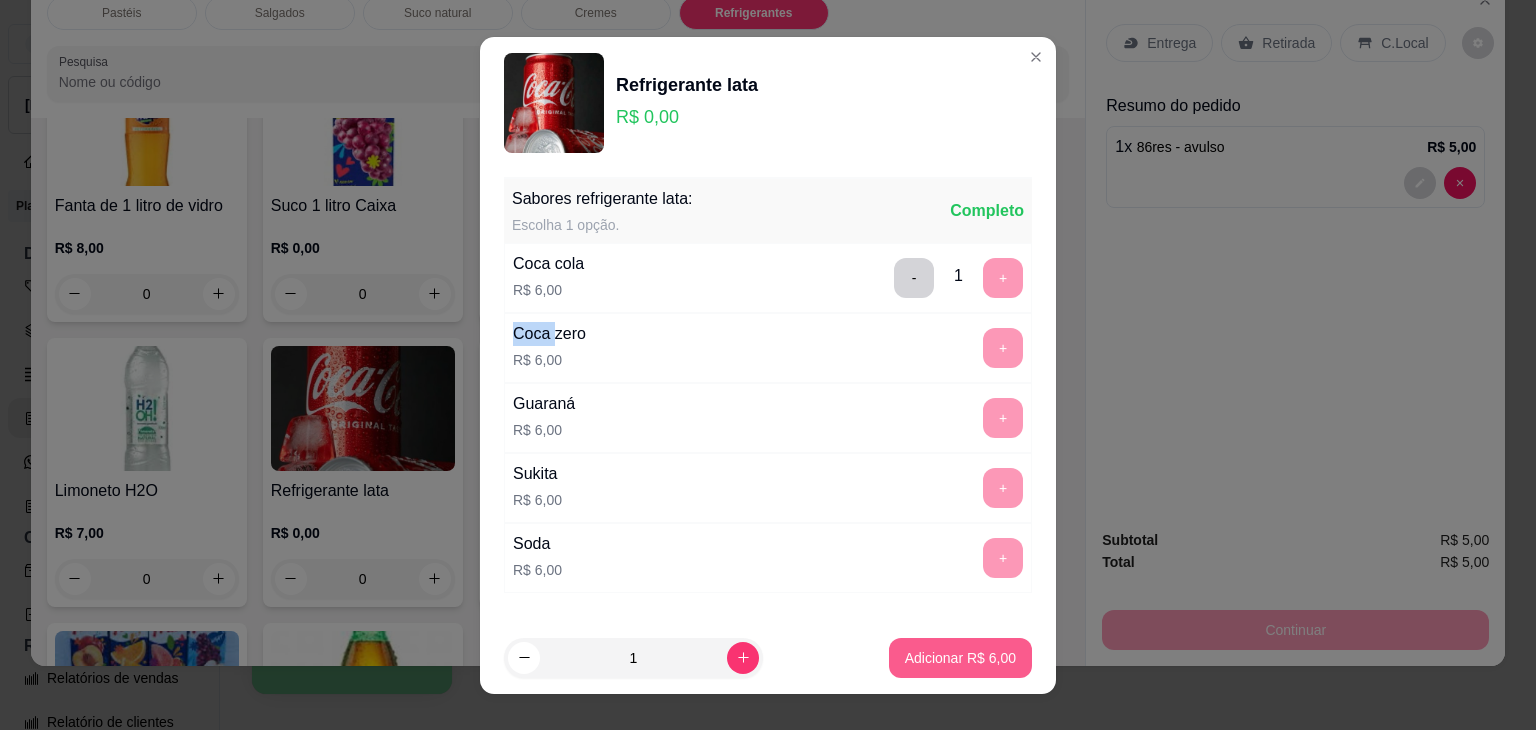 click on "Adicionar   R$ 6,00" at bounding box center (960, 658) 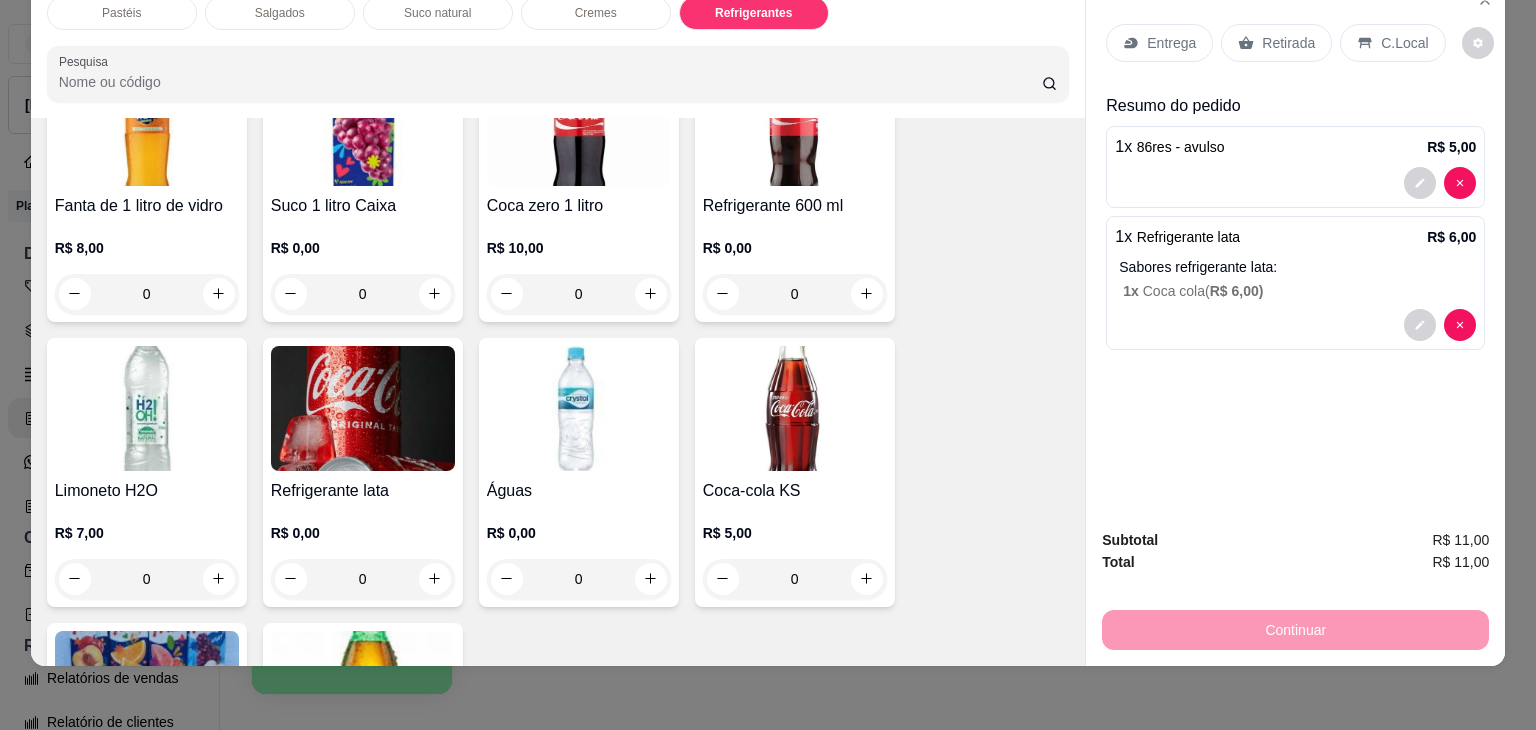 click on "Retirada" at bounding box center [1288, 43] 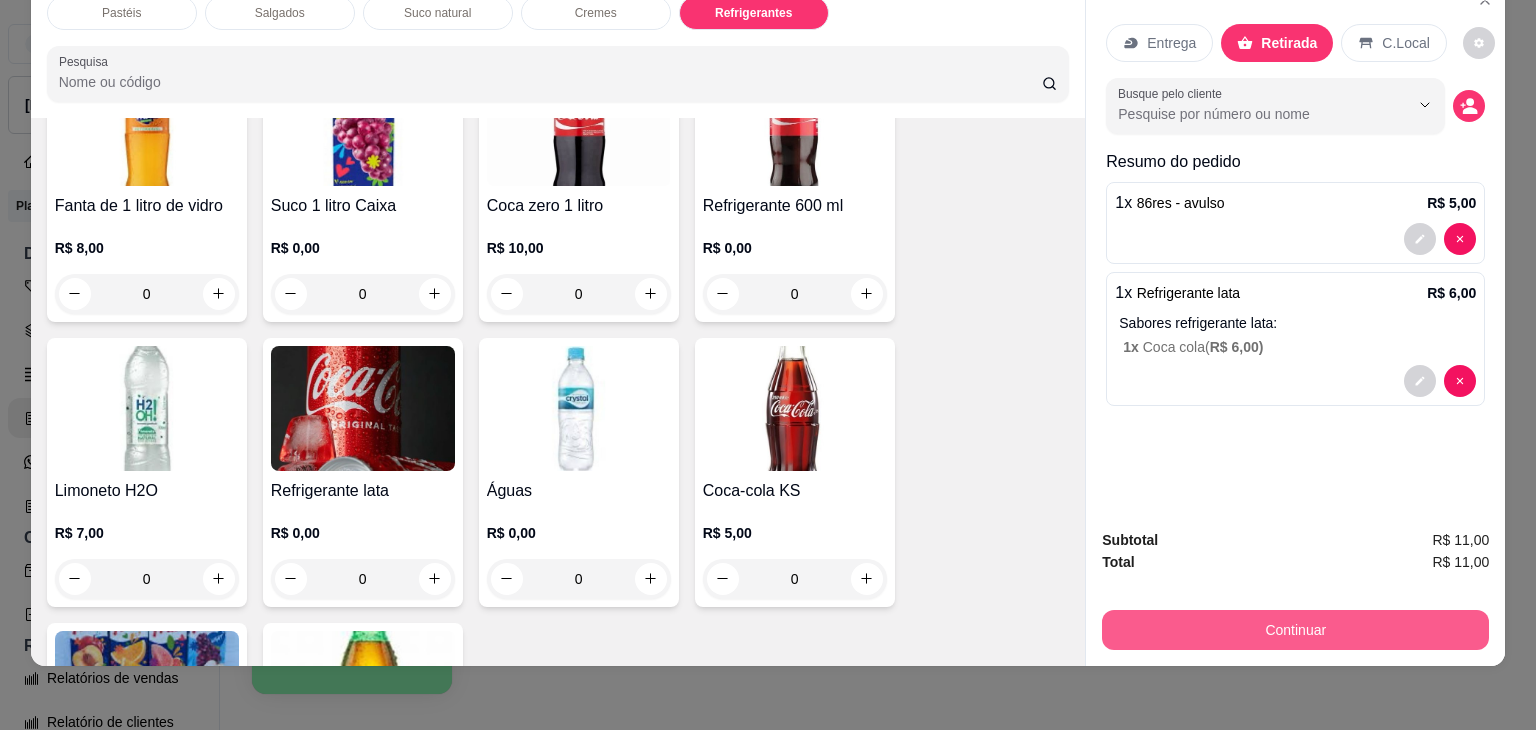 click on "Continuar" at bounding box center [1295, 630] 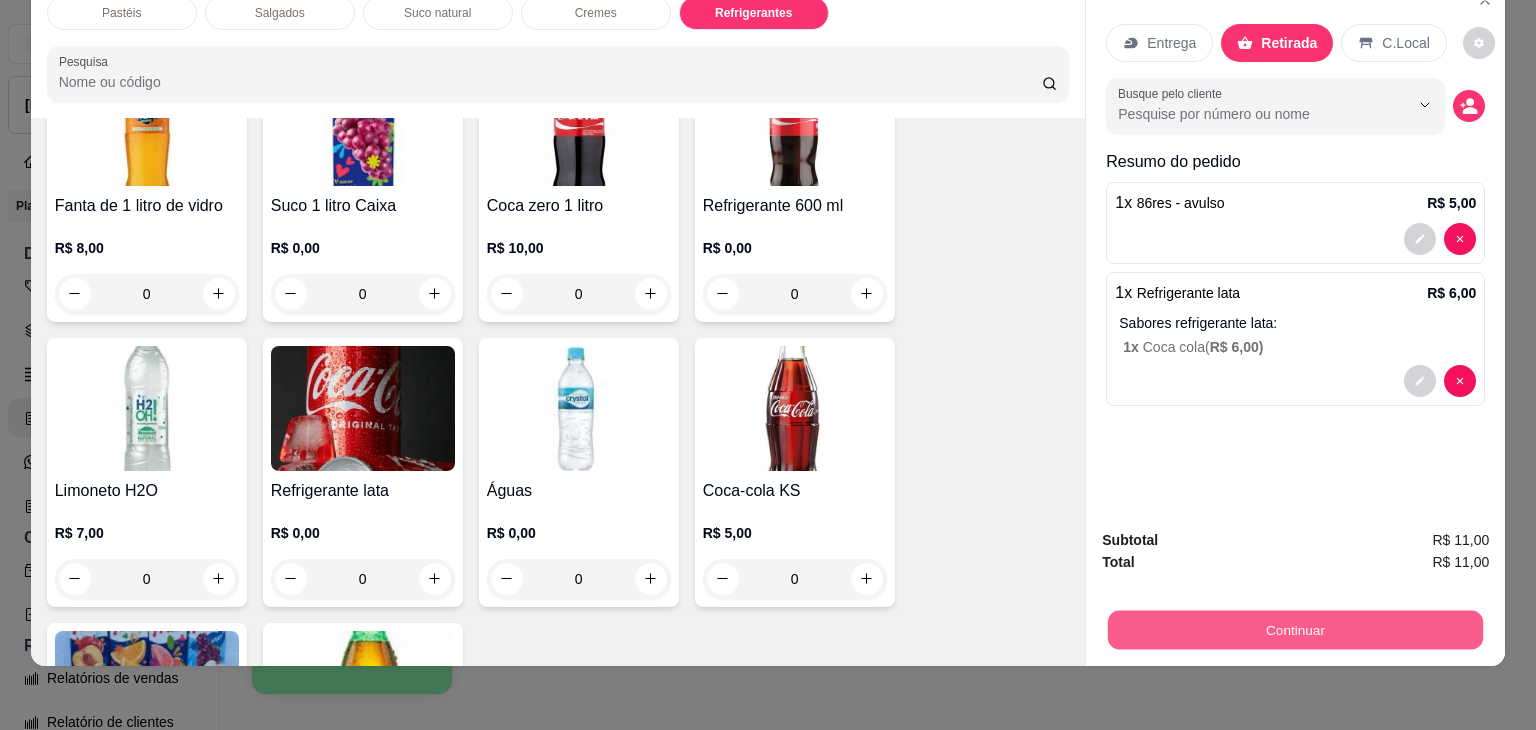 click on "Continuar" at bounding box center (1295, 630) 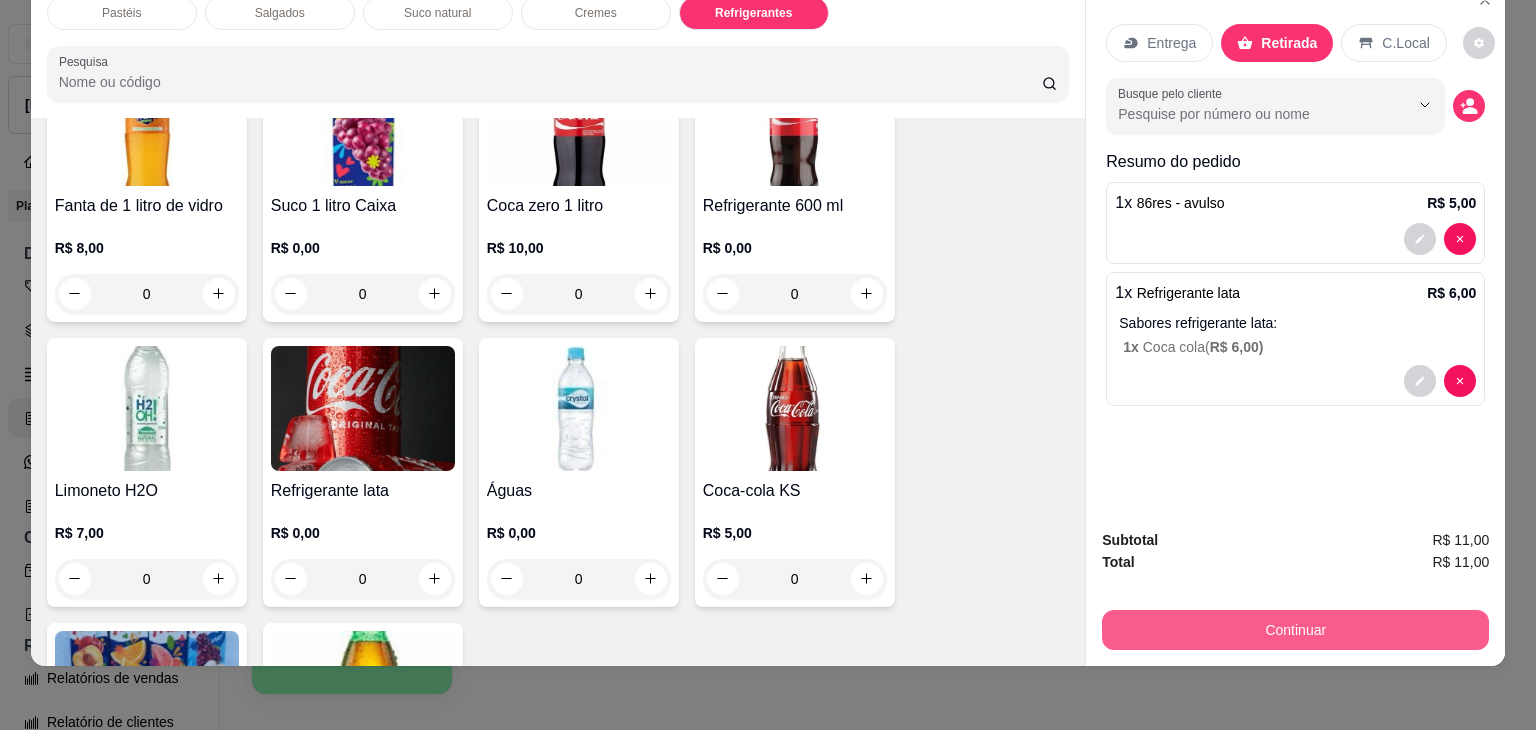 click on "Continuar" at bounding box center (1295, 630) 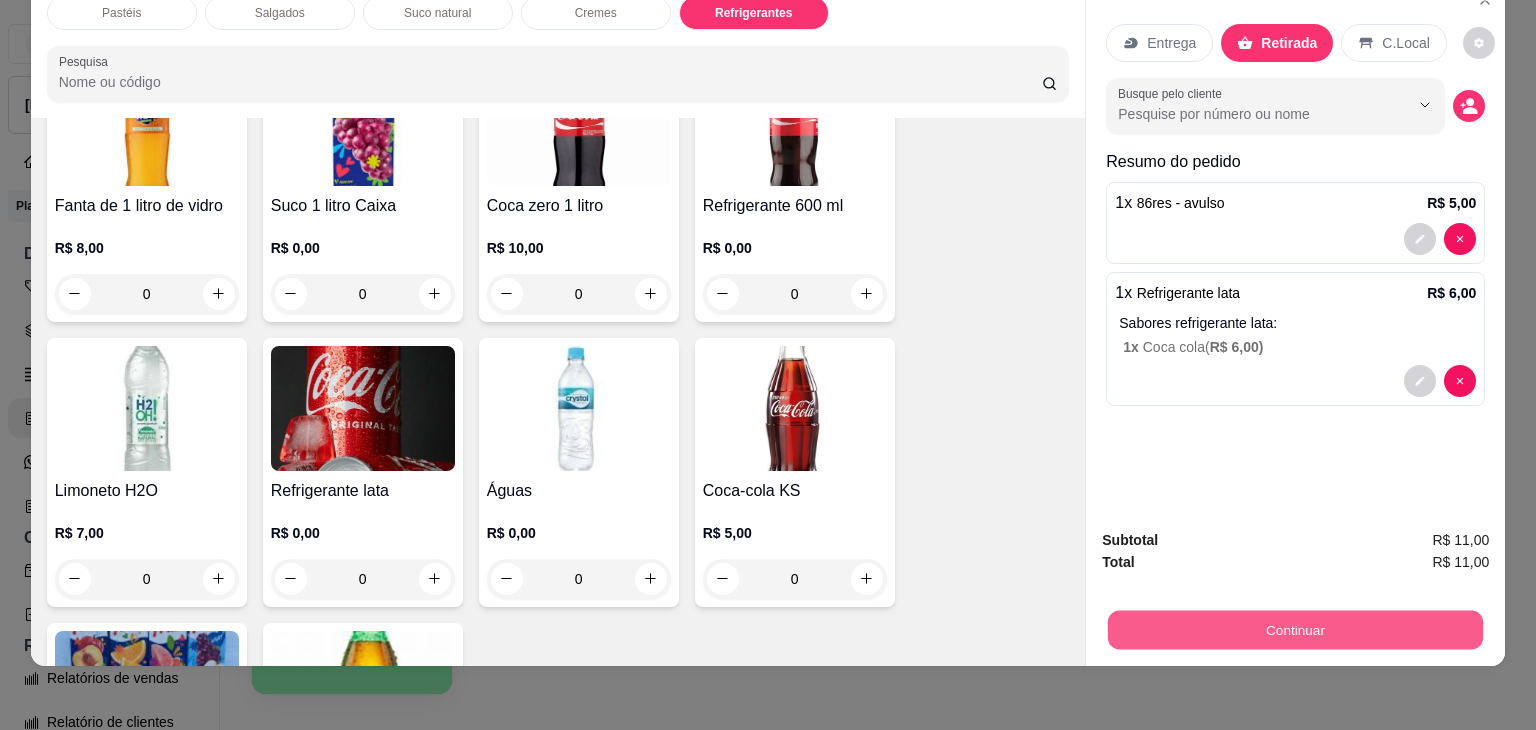 click on "Continuar" at bounding box center [1295, 630] 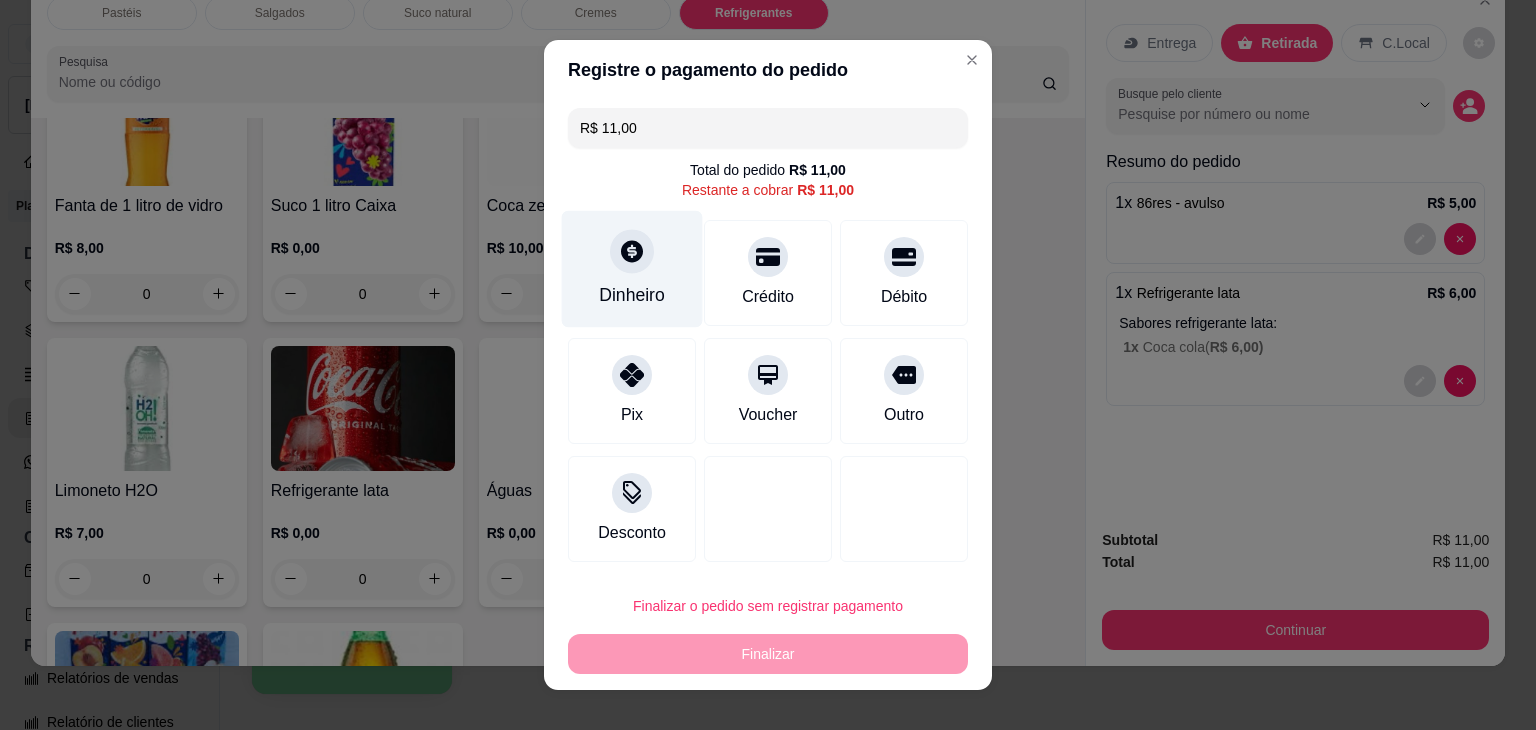 click at bounding box center (632, 251) 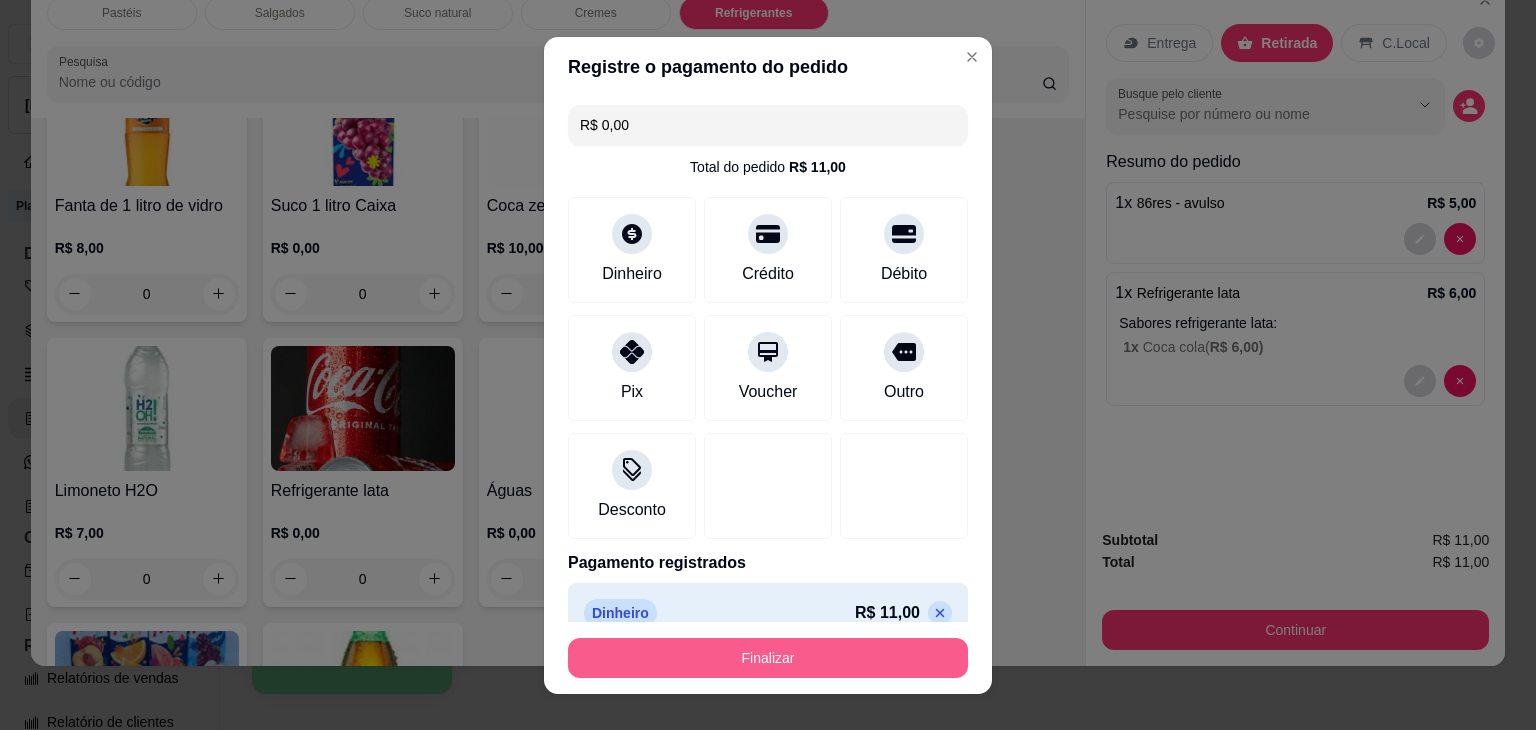 click on "Finalizar" at bounding box center (768, 658) 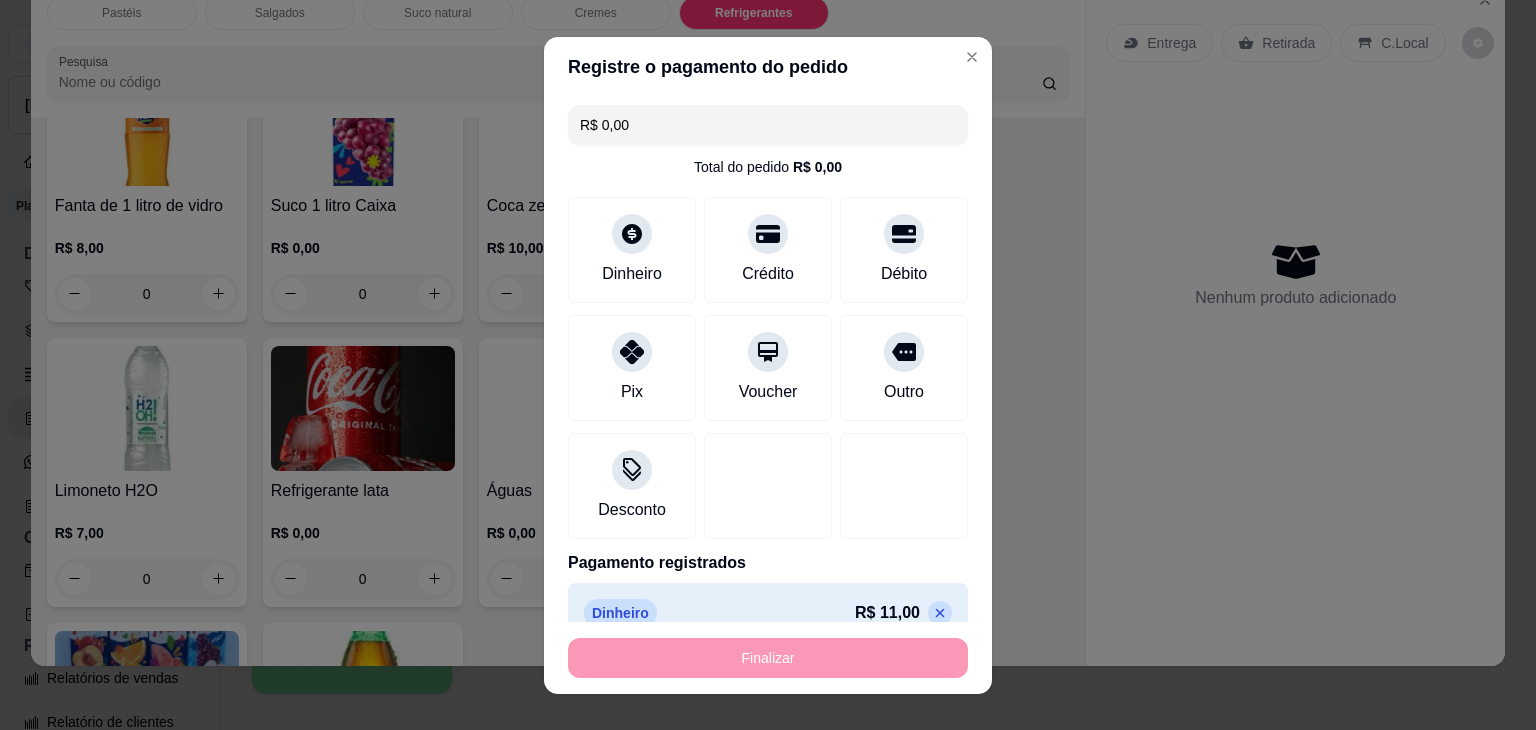 type on "-R$ 11,00" 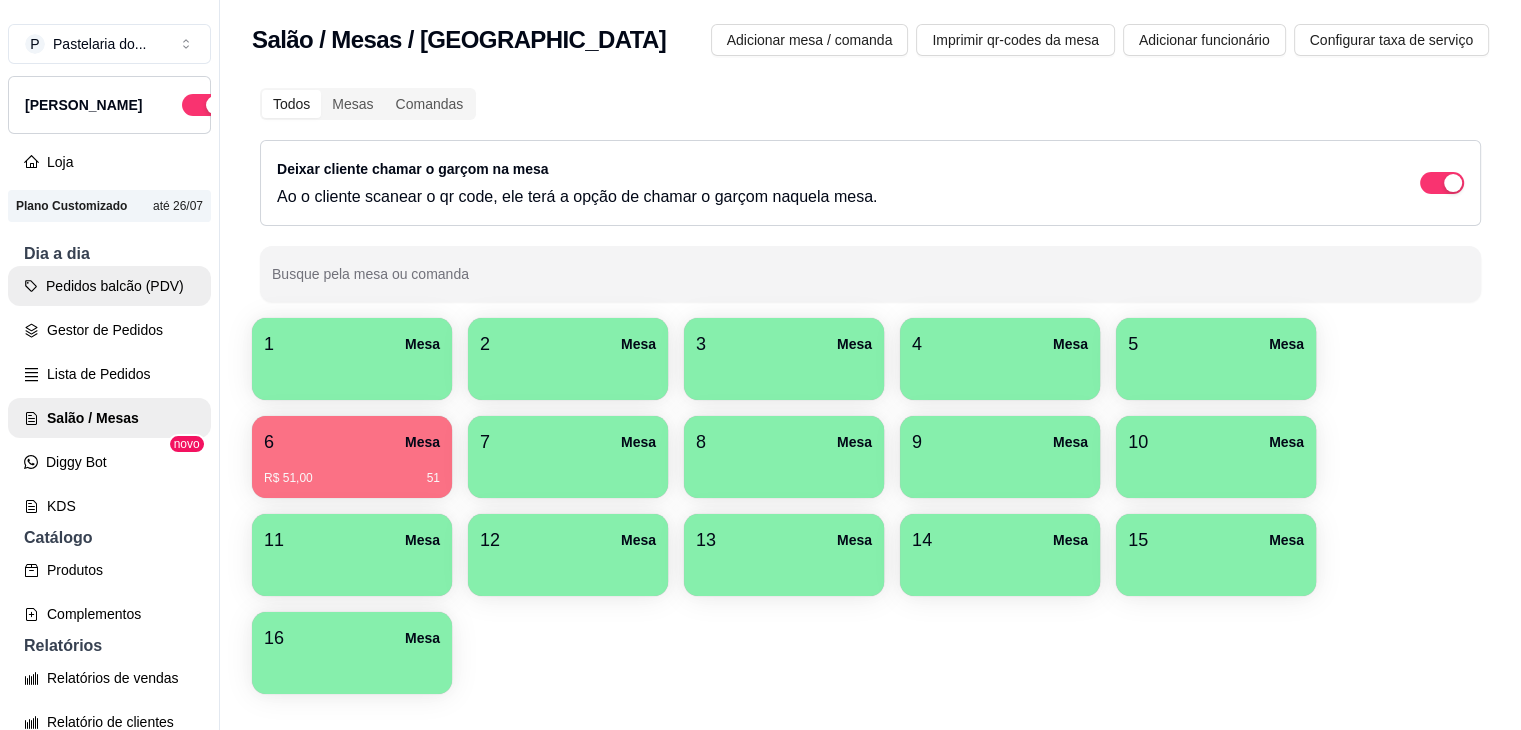click on "Pedidos balcão (PDV)" at bounding box center [109, 286] 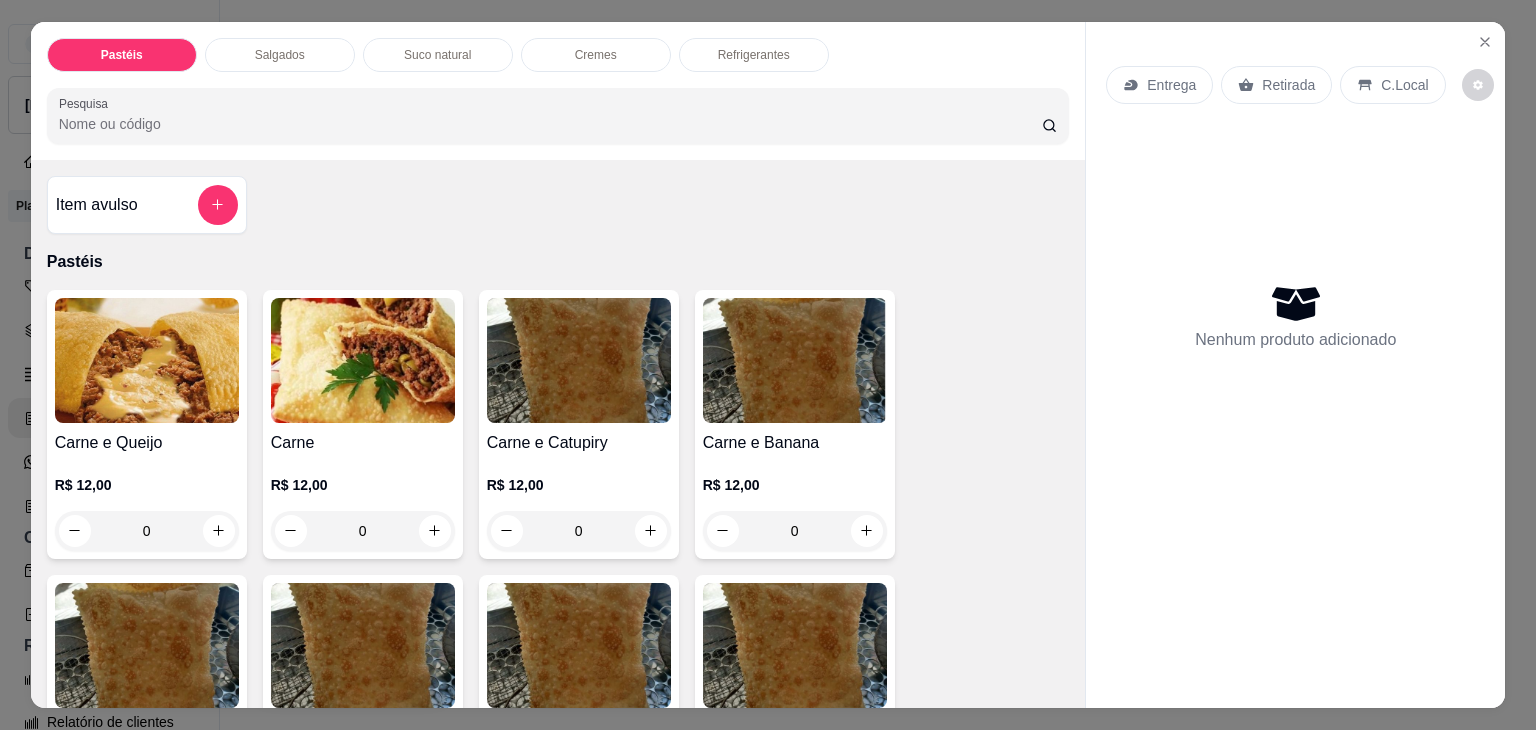 click on "Item avulso" at bounding box center (147, 205) 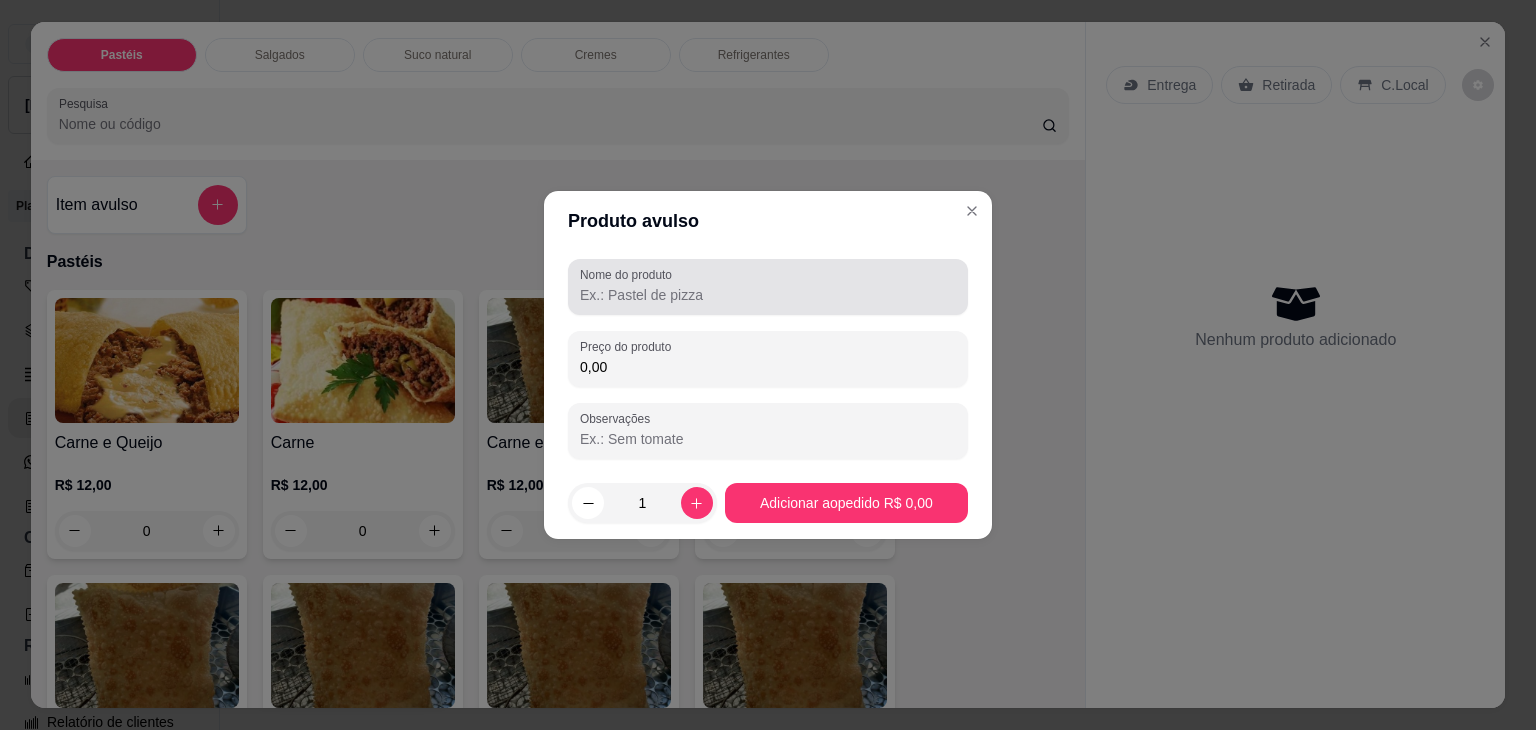 click at bounding box center [768, 287] 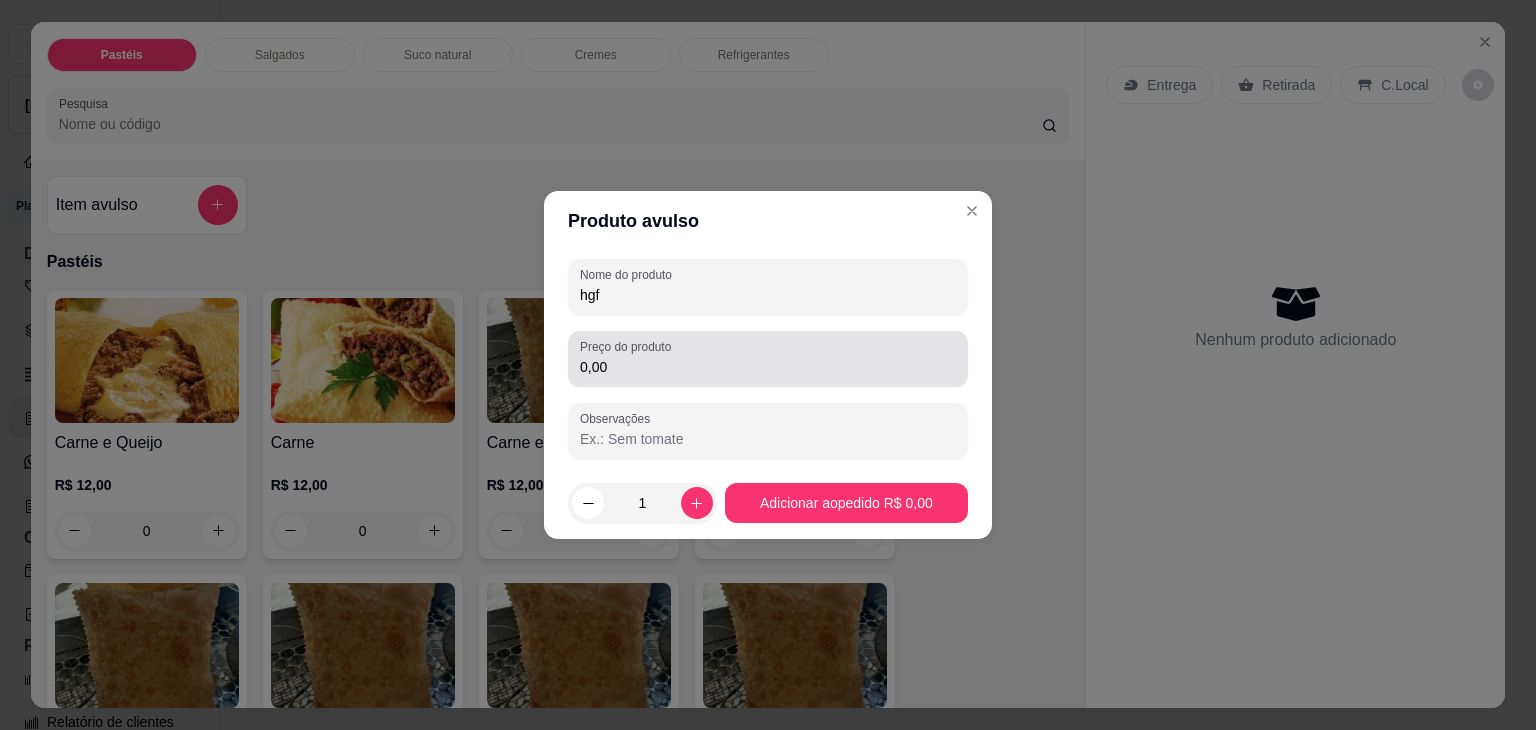 type on "hgf" 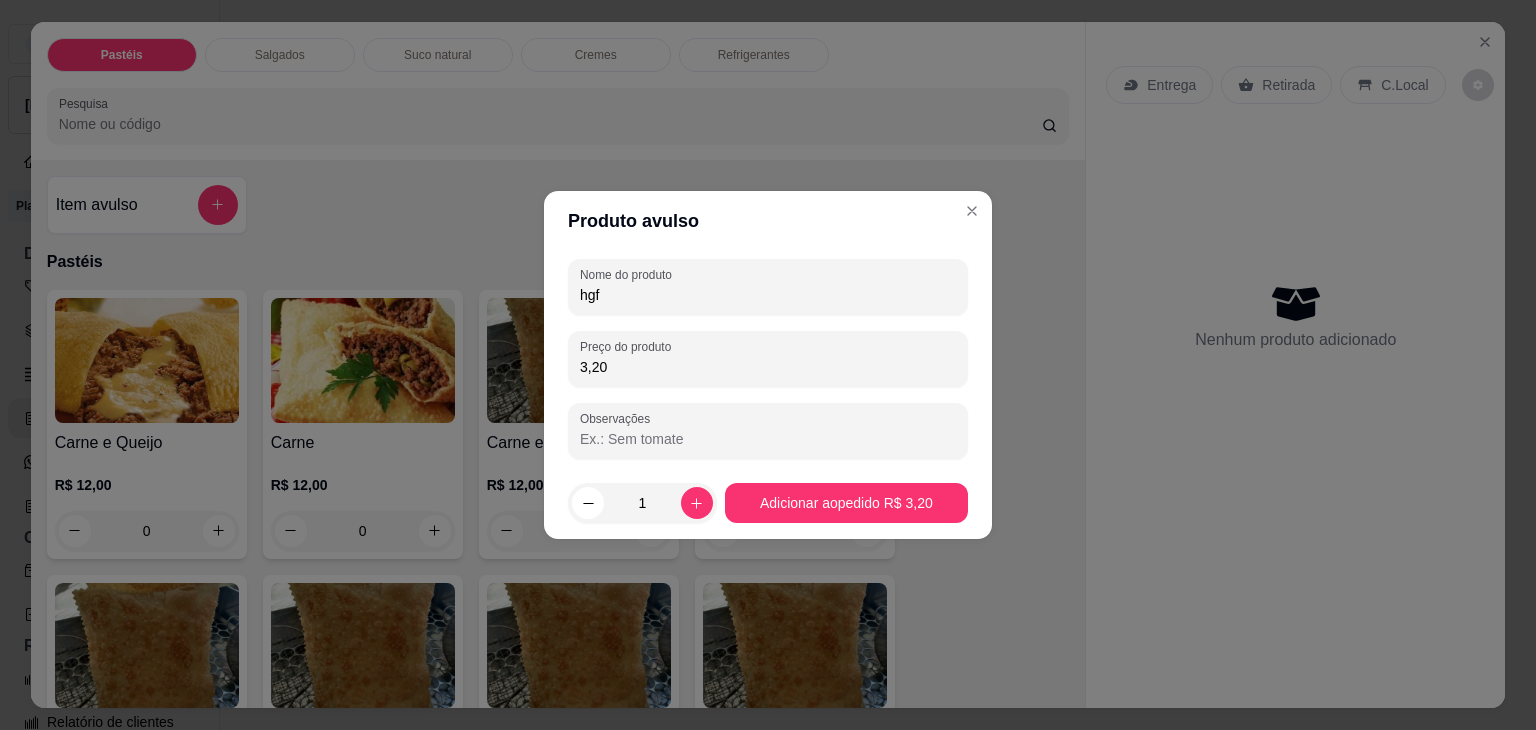 type on "32,00" 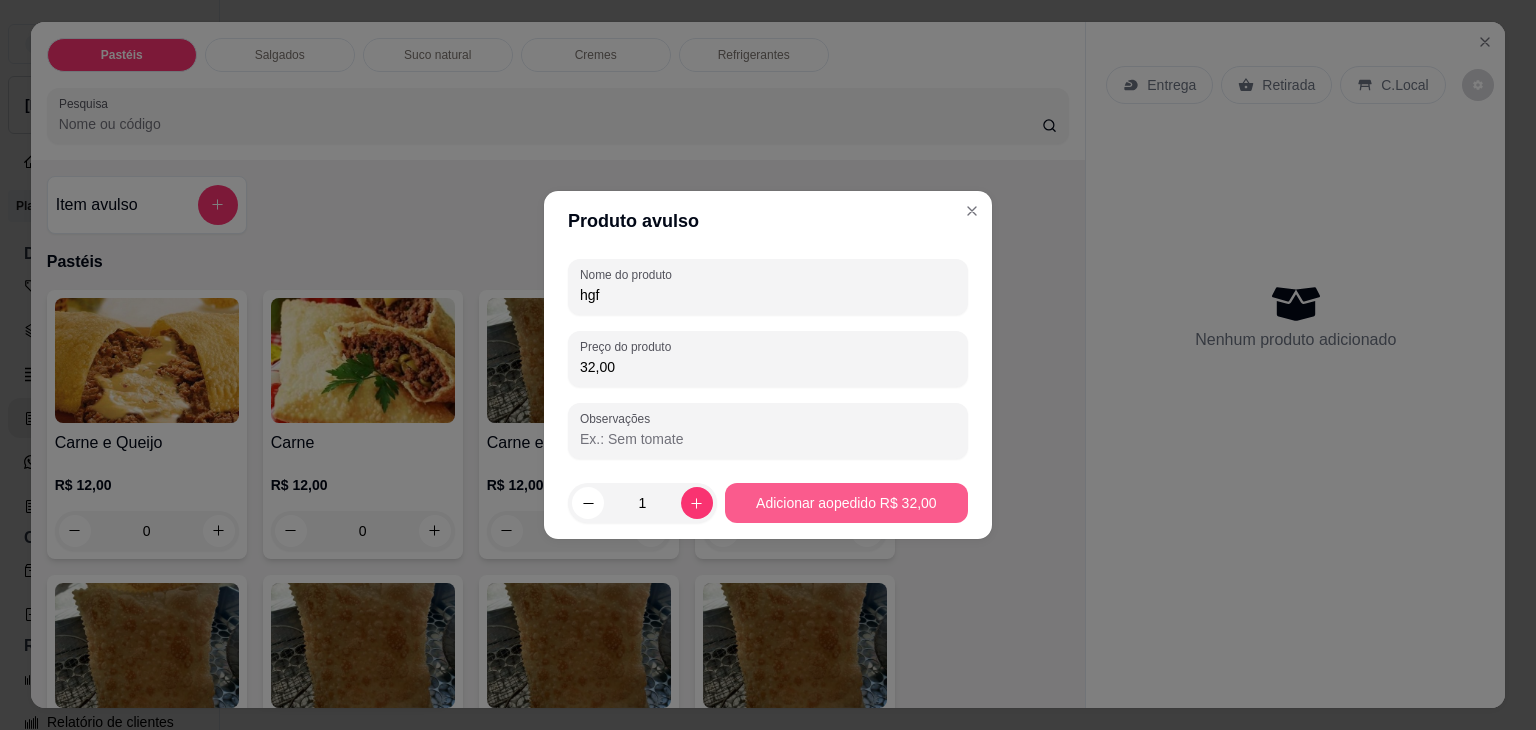 click on "R$ 12,00 0" at bounding box center [795, 513] 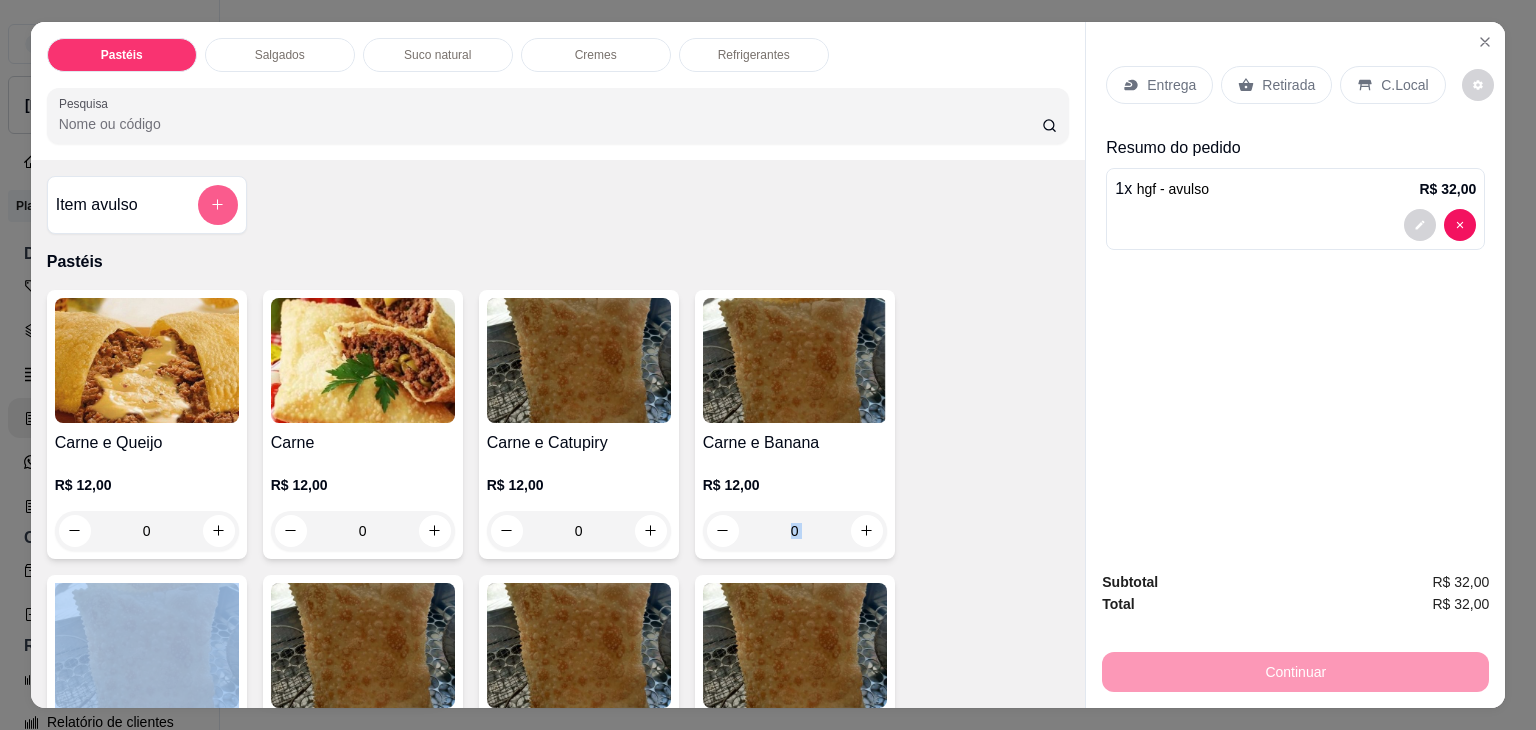 click at bounding box center [218, 205] 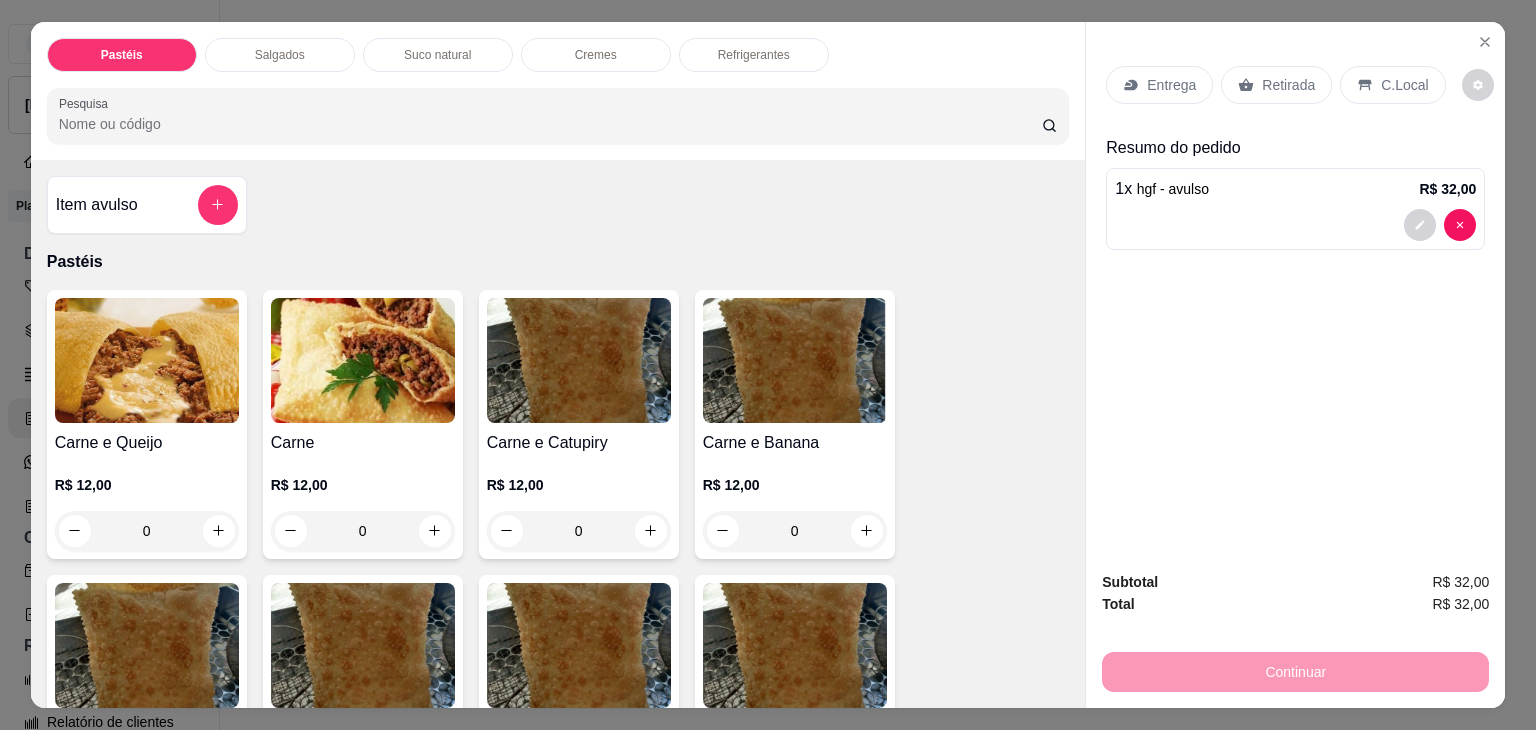 click on "Item avulso" at bounding box center [97, 205] 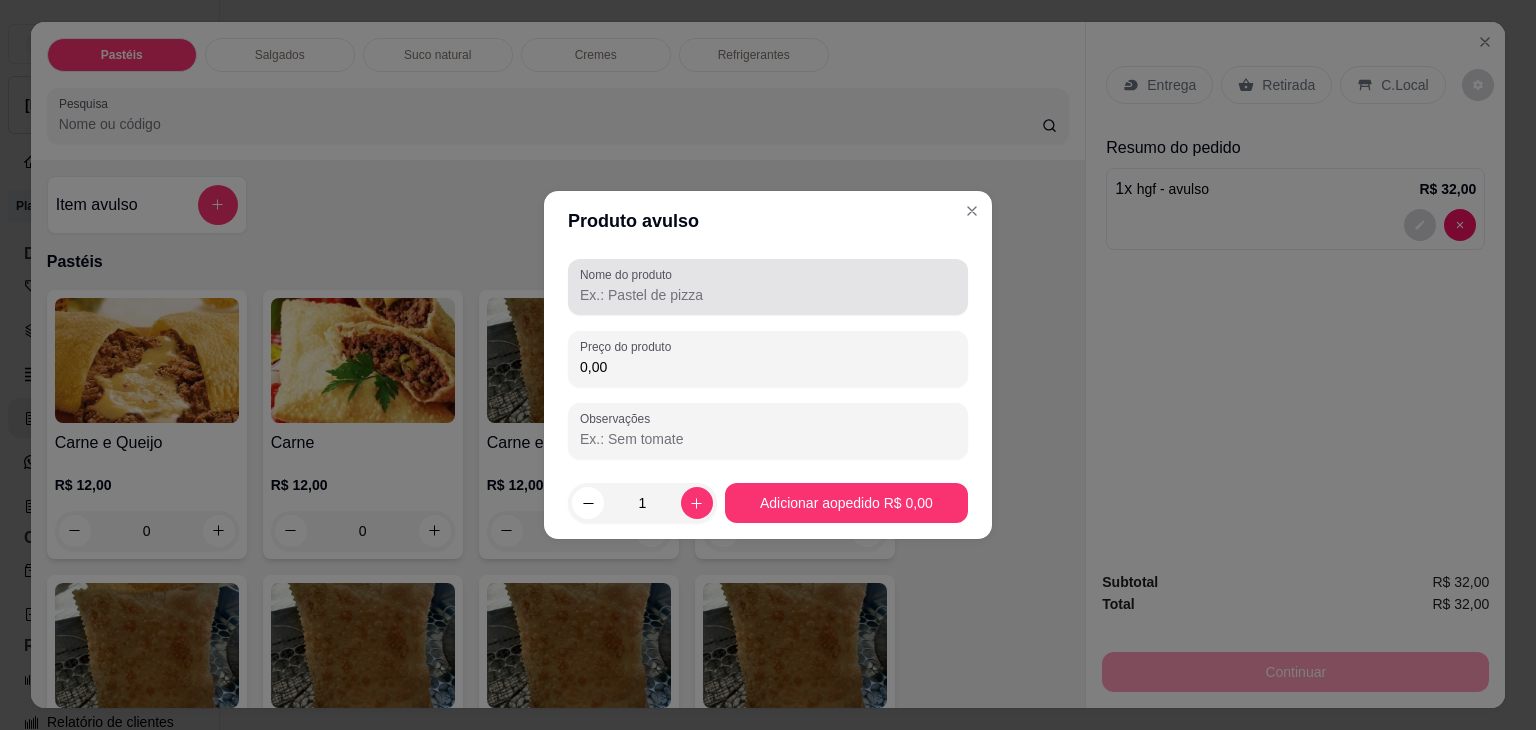 click on "Nome do produto" at bounding box center (768, 295) 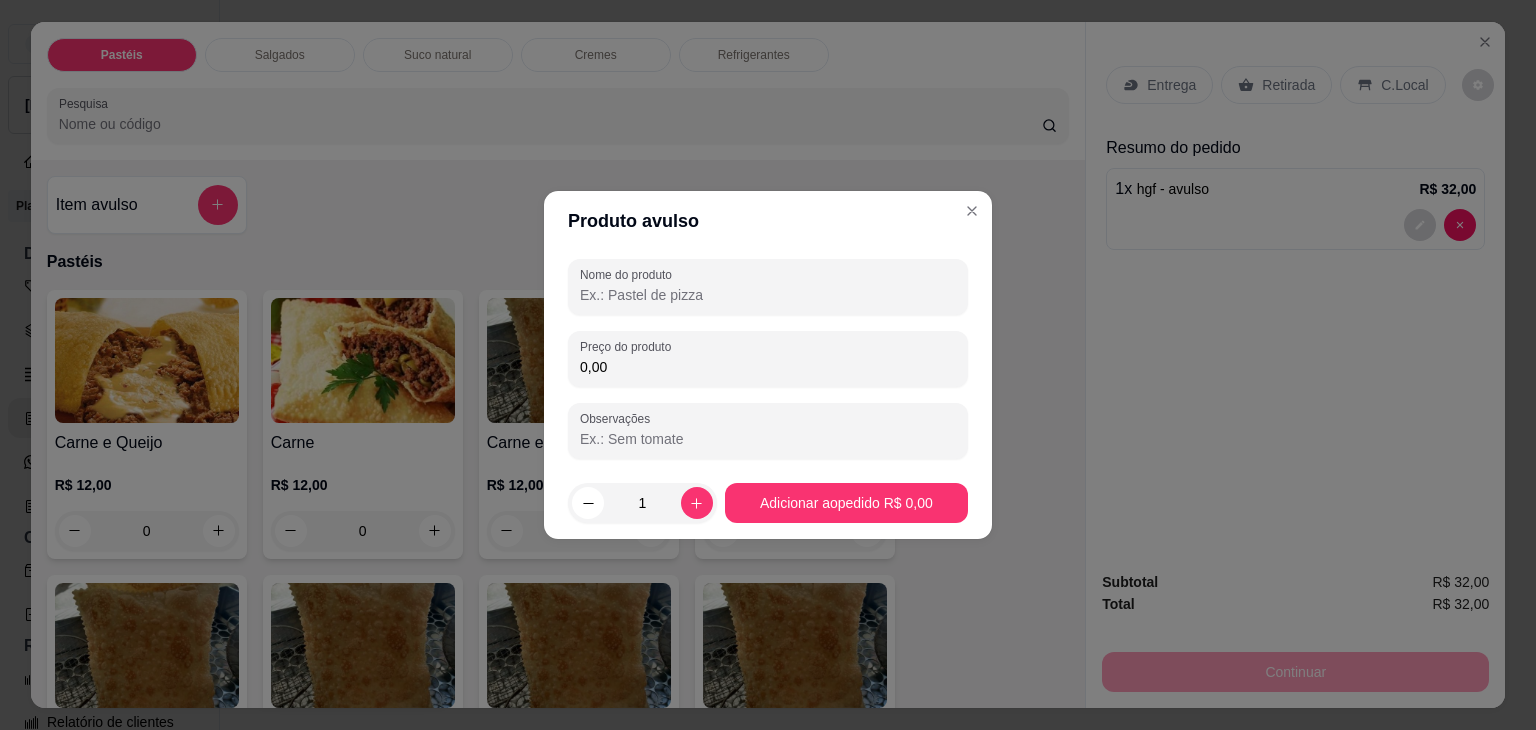 click on "Nome do produto" at bounding box center (768, 295) 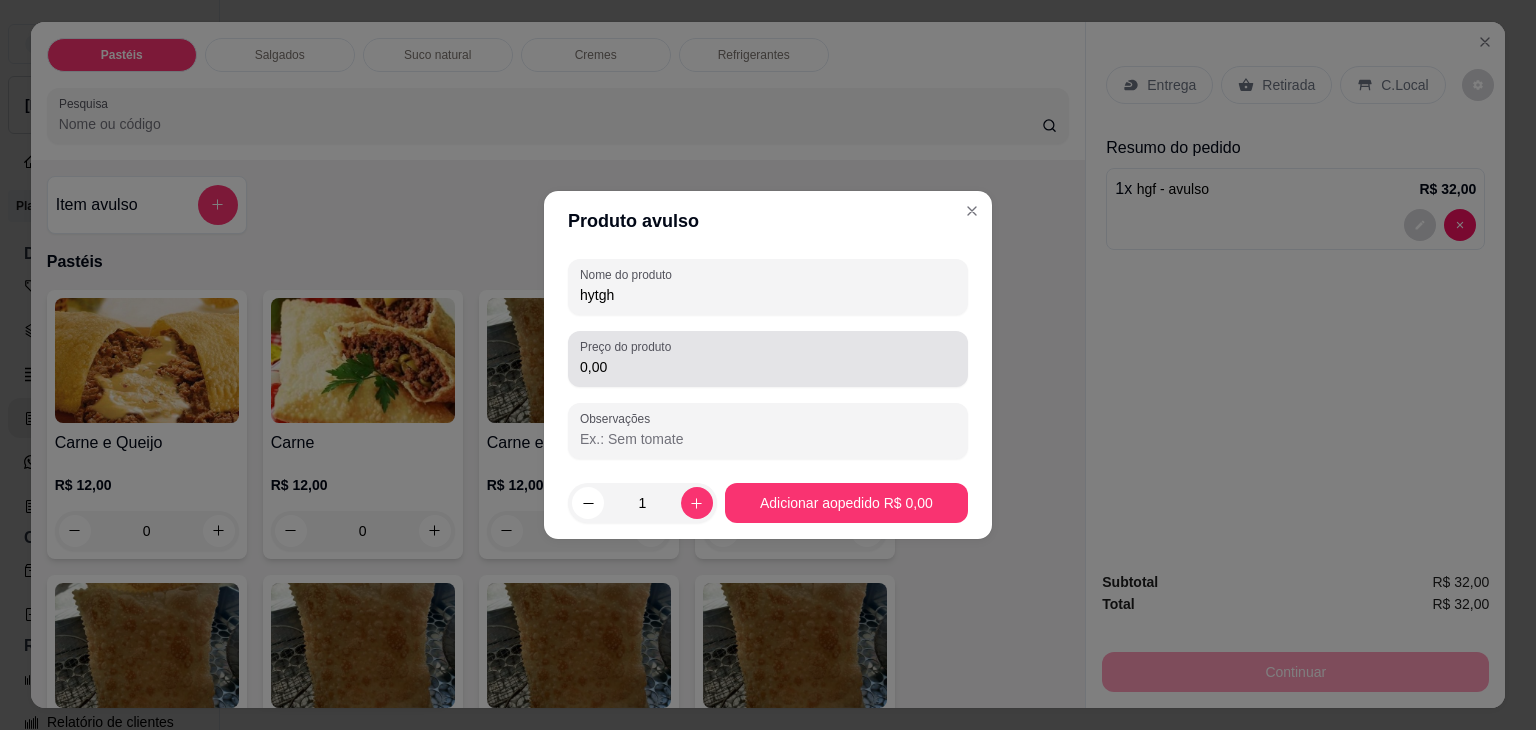 type on "hytgh" 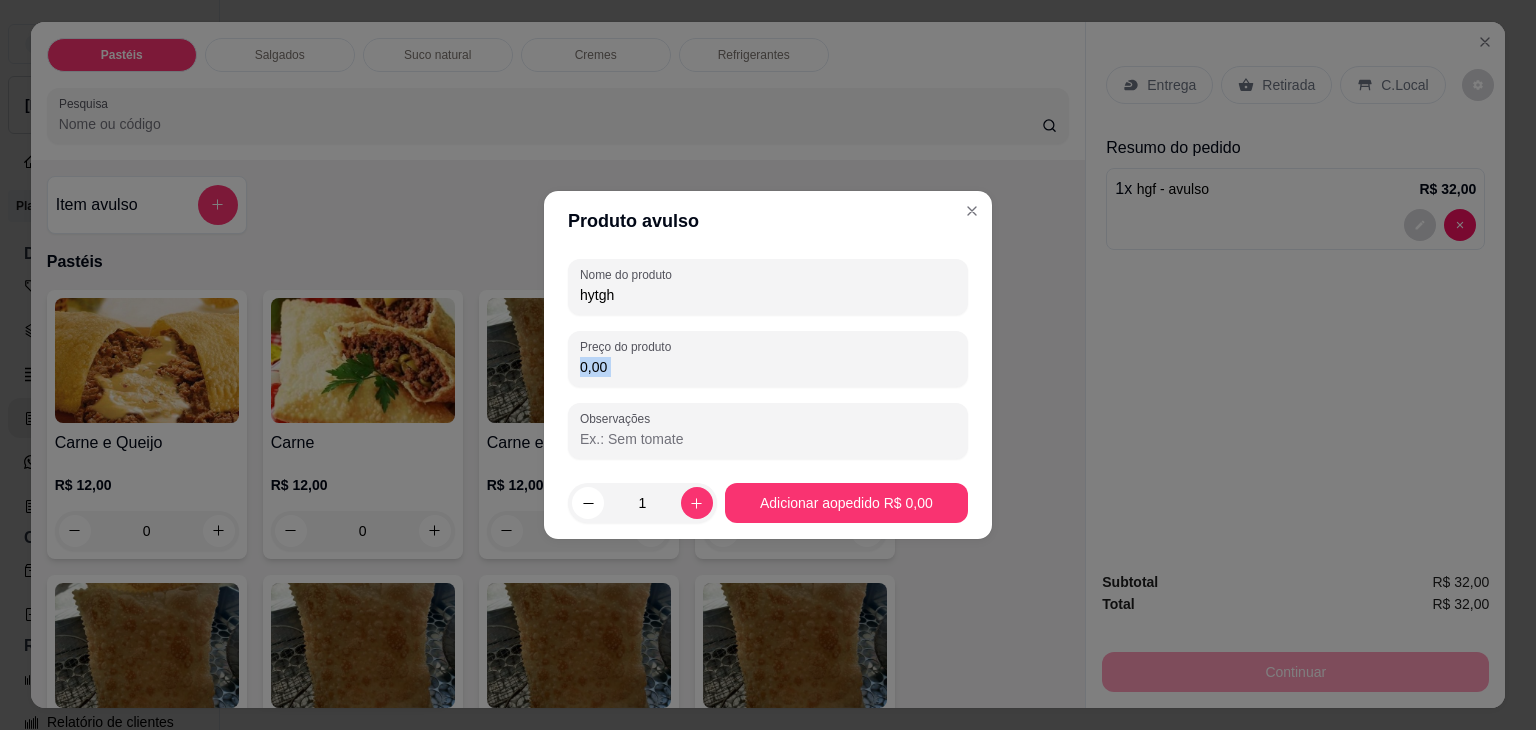 click on "0,00" at bounding box center (768, 359) 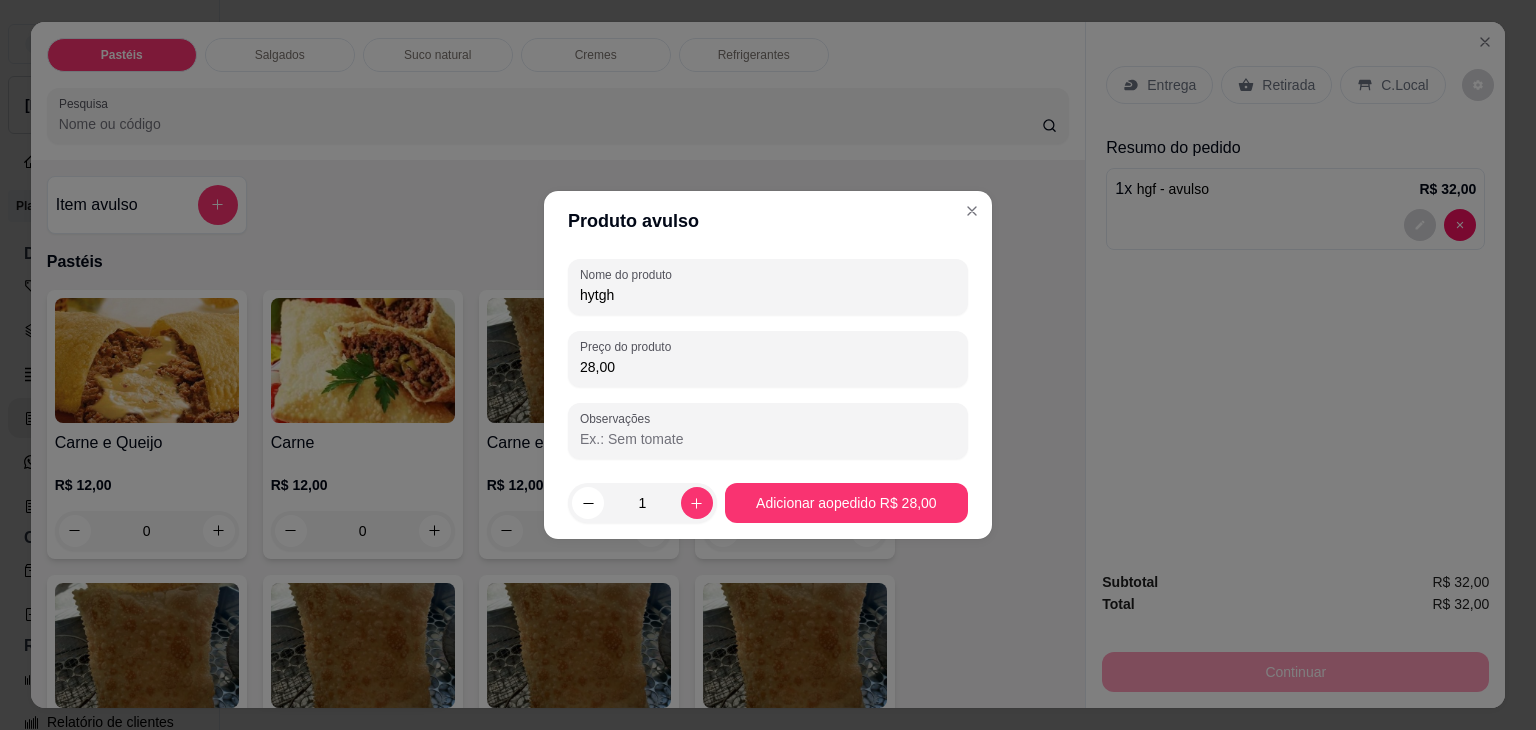 type on "28,00" 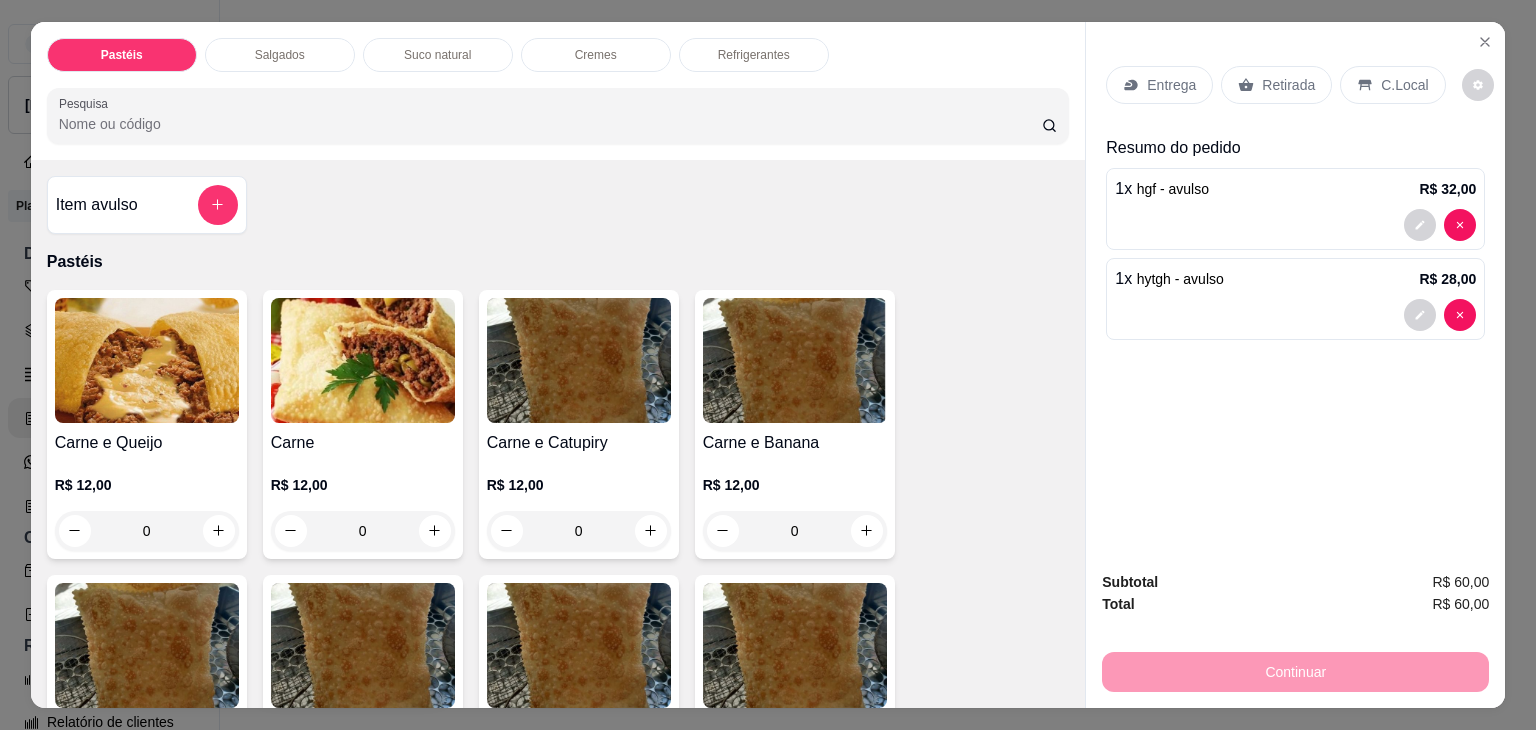 click on "Item avulso" at bounding box center [147, 205] 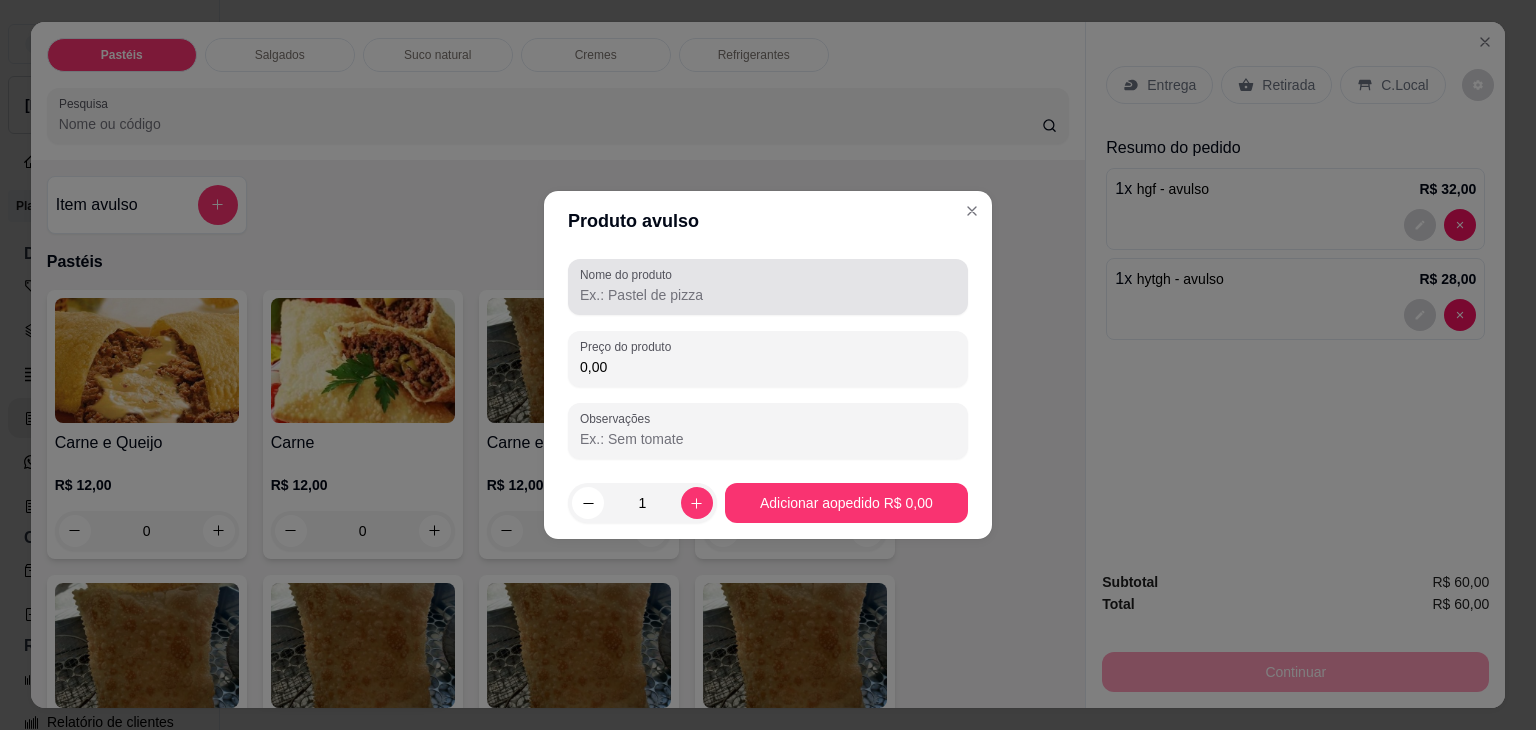 click on "Nome do produto" at bounding box center (768, 287) 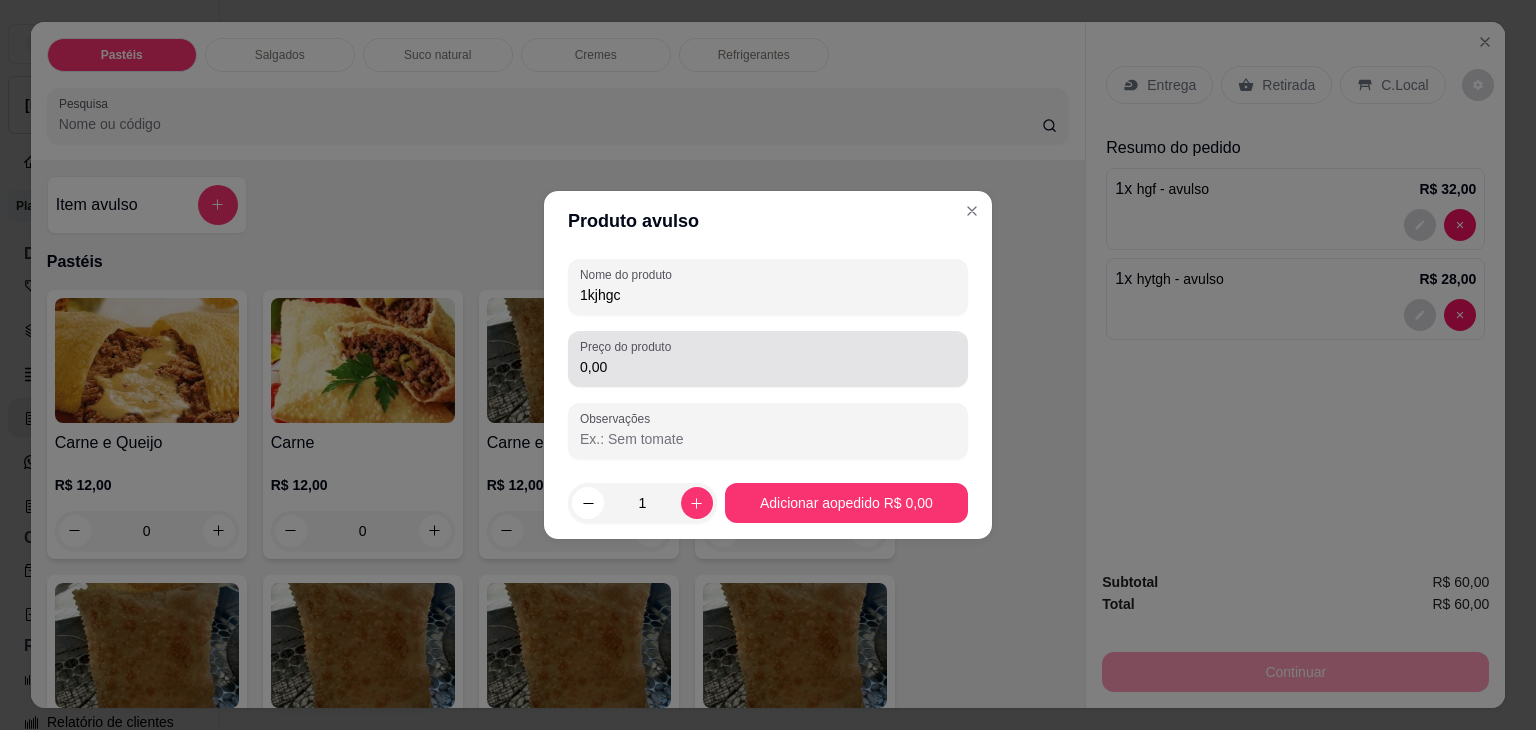 type on "1kjhgc" 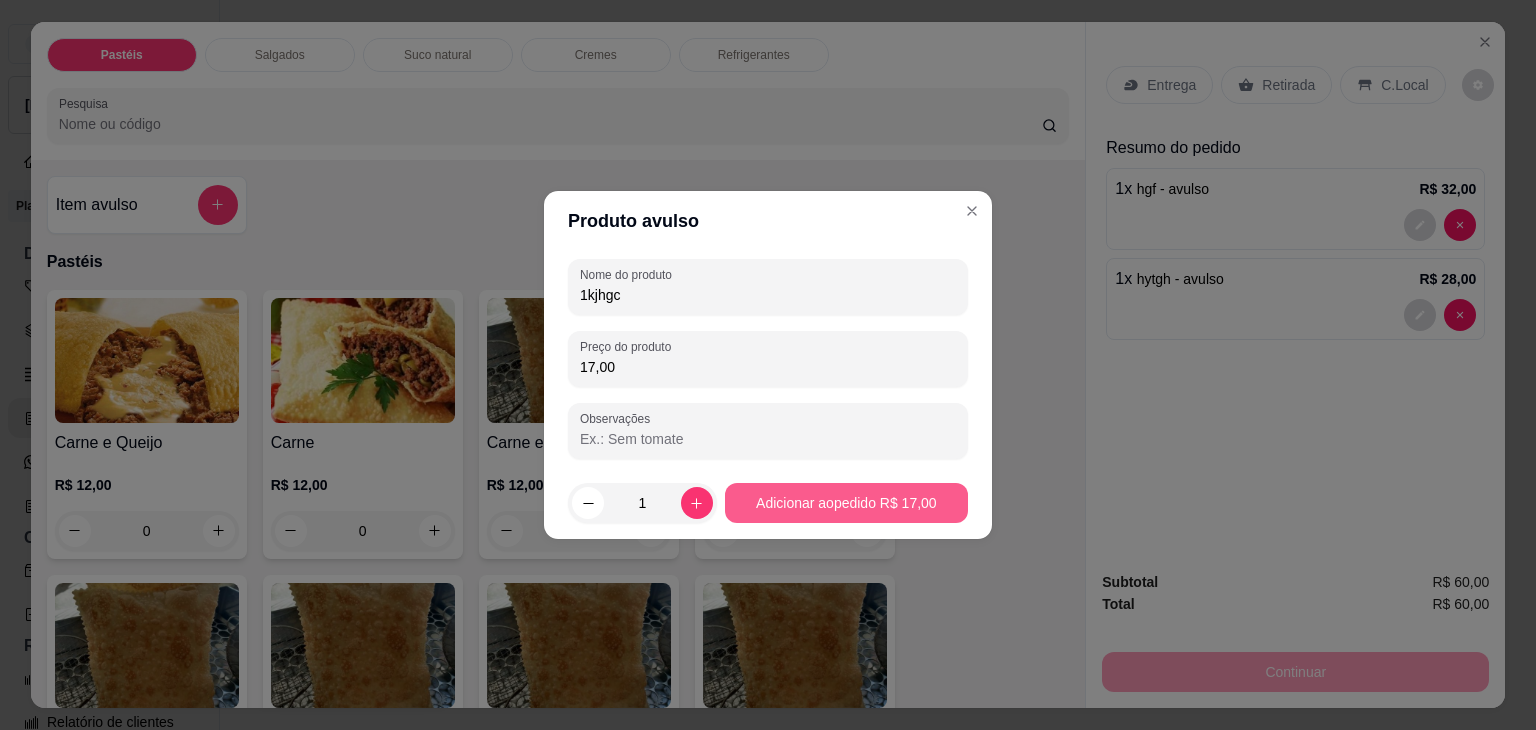type on "17,00" 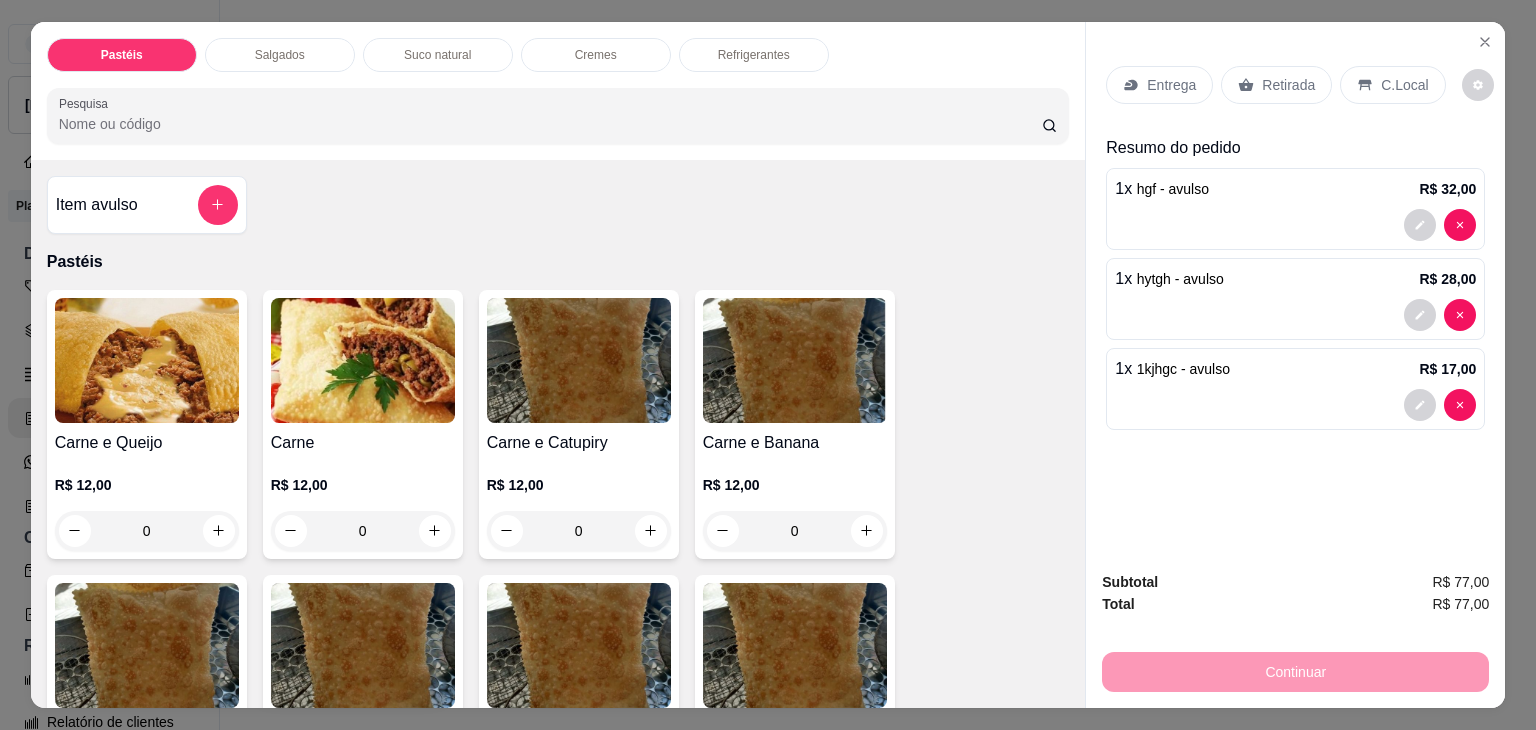 click on "Item avulso" at bounding box center [147, 205] 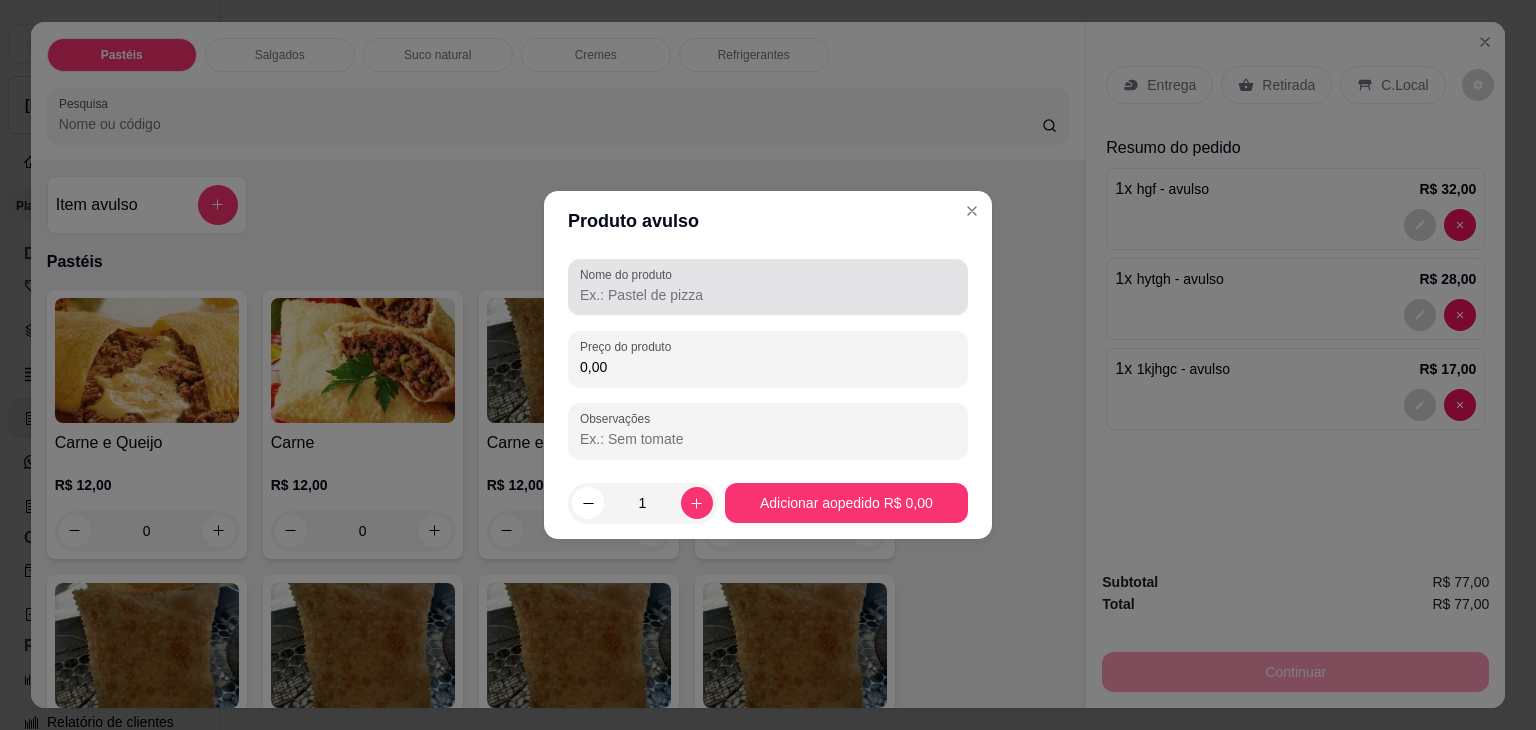 click on "Nome do produto" at bounding box center (629, 274) 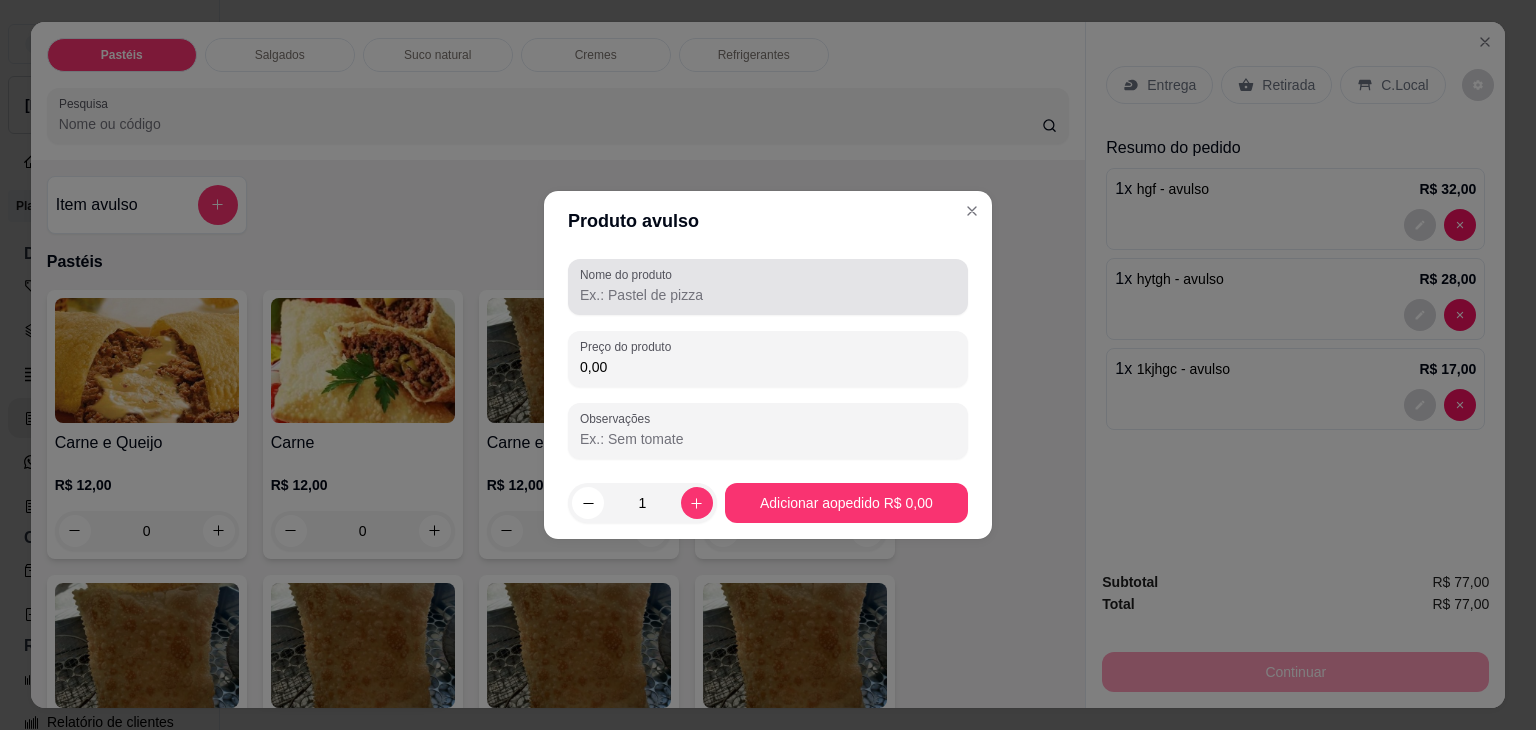 click on "Nome do produto" at bounding box center (768, 295) 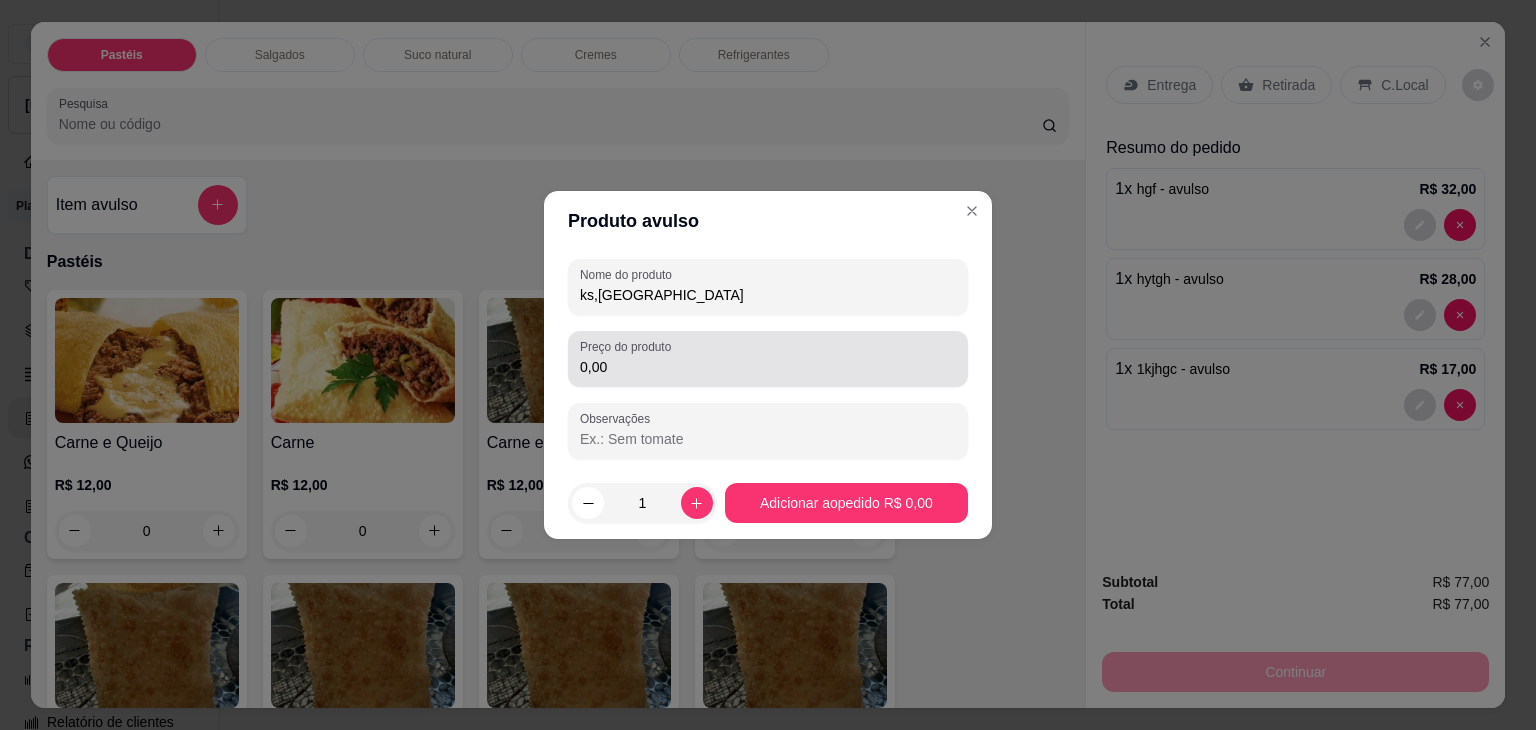type on "ks,[GEOGRAPHIC_DATA]" 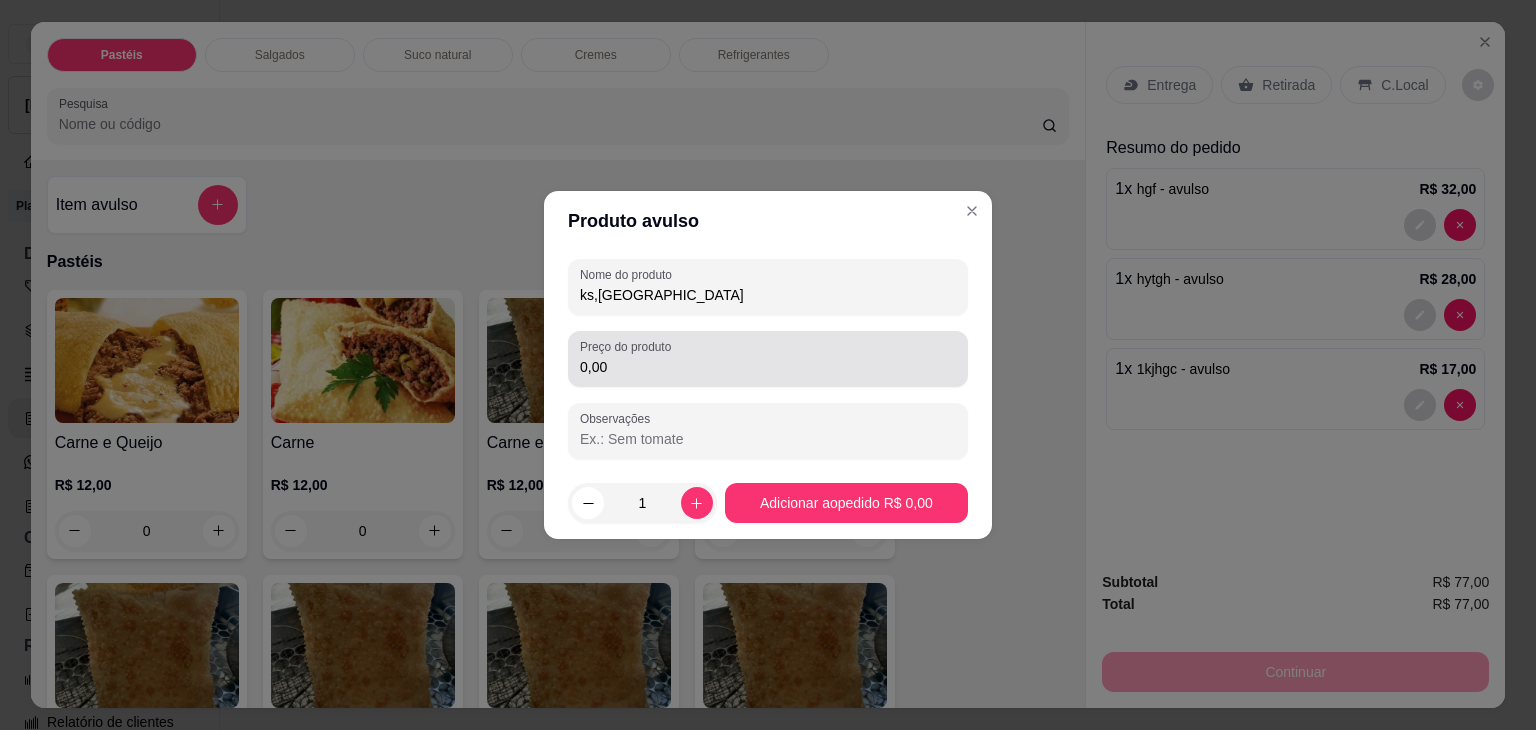 click on "0,00" at bounding box center (768, 367) 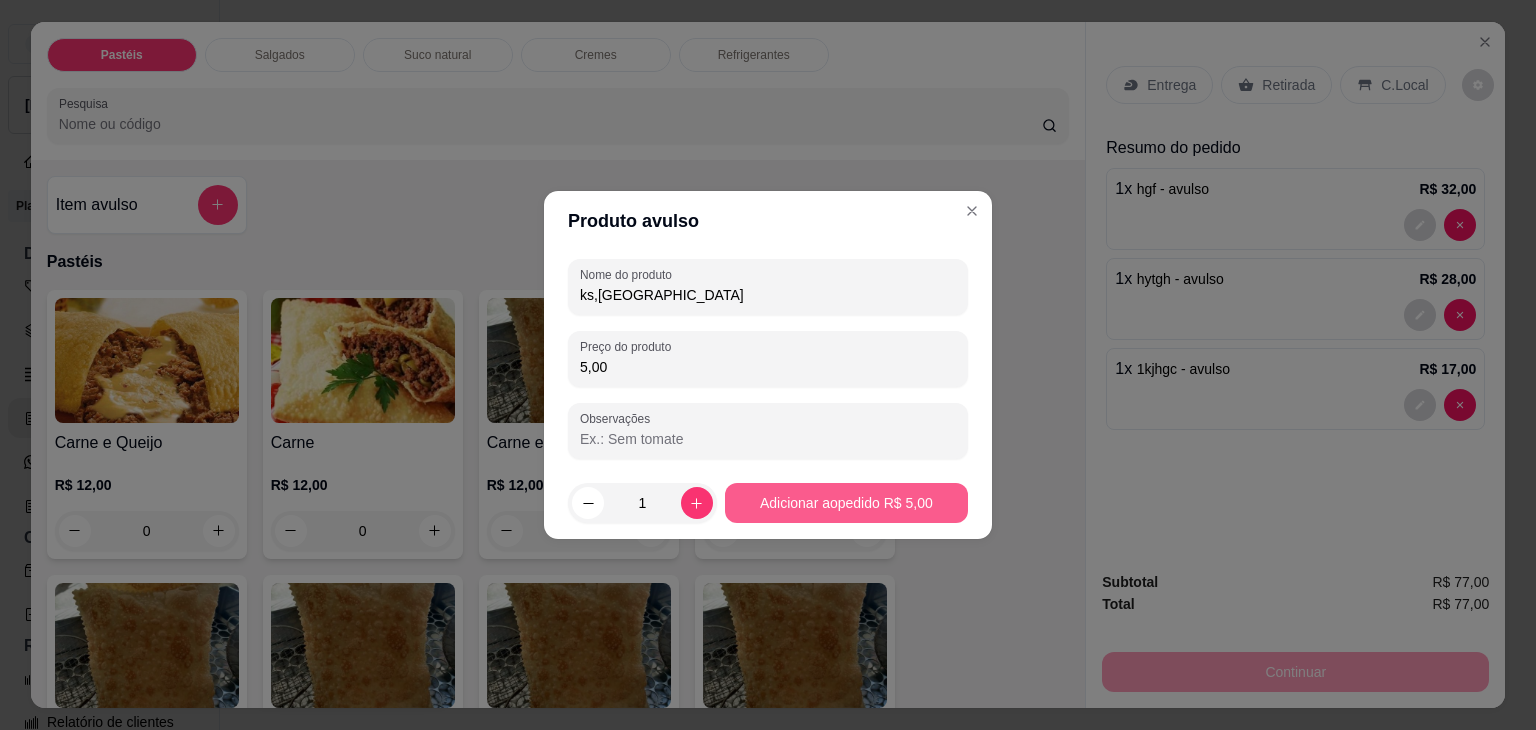 type on "5,00" 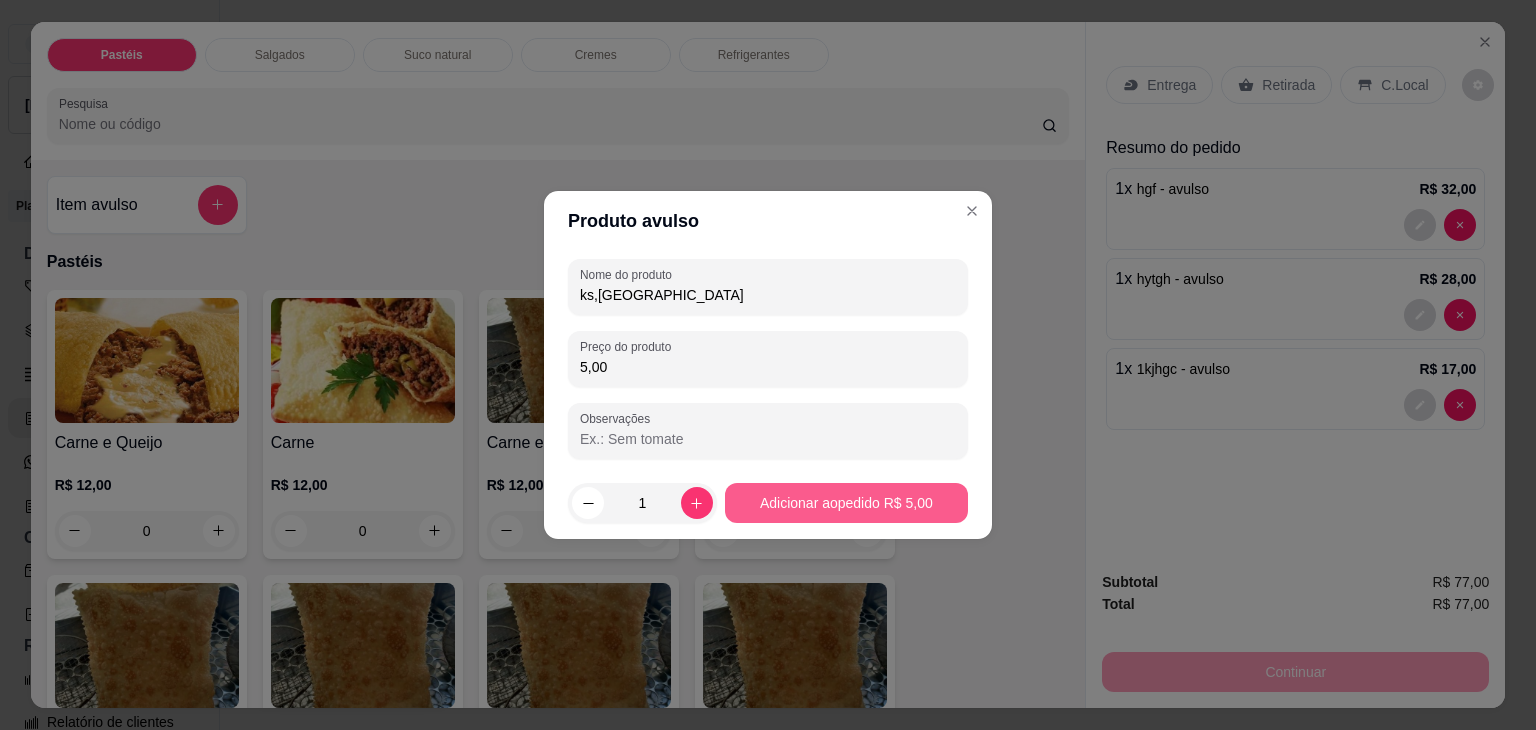 click on "Carne e Queijo    R$ 12,00 0 Carne    R$ 12,00 0 Carne e Catupiry    R$ 12,00 0 Carne e Banana    R$ 12,00 0 Carne e Guariroba   R$ 12,00 0 Carne e Bacon    R$ 12,00 0 Carne e Cheddar    R$ 12,00 0 Carne e Milho    R$ 12,00 0 Frango e Queijo    R$ 12,00 0 Frango    R$ 12,00 0 Frango e Catupiry   R$ 12,00 0 Frango e Bacon    R$ 12,00 0 Frango e Milho   R$ 12,00 0 Frango e Cheddar    R$ 12,00 0 Frango e Guariroba     R$ 12,00 0 Presunto e Queijo   R$ 12,00 0 Queijo    R$ 12,00 0 Pizza   R$ 12,00 0 Àrabe   R$ 12,00 0 Chocolate   R$ 15,00 0 Banana Real   R$ 12,00 0 Cachorro Quente   R$ 15,00 0  X - tudo   R$ 18,00 0 Banana com Chocolate   R$ 15,00 0 Gueroba e Queijo   R$ 12,00 0" at bounding box center [558, 1291] 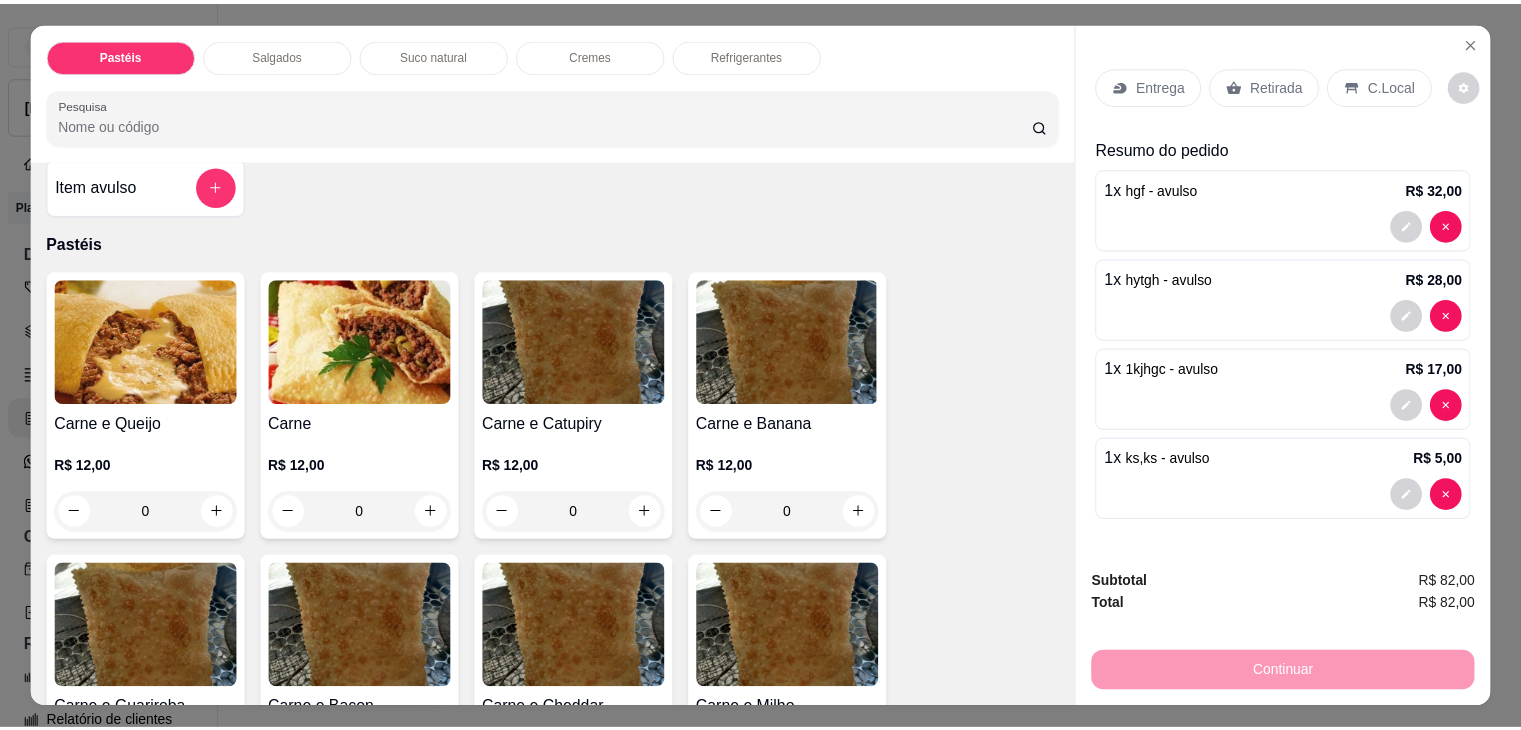 scroll, scrollTop: 0, scrollLeft: 0, axis: both 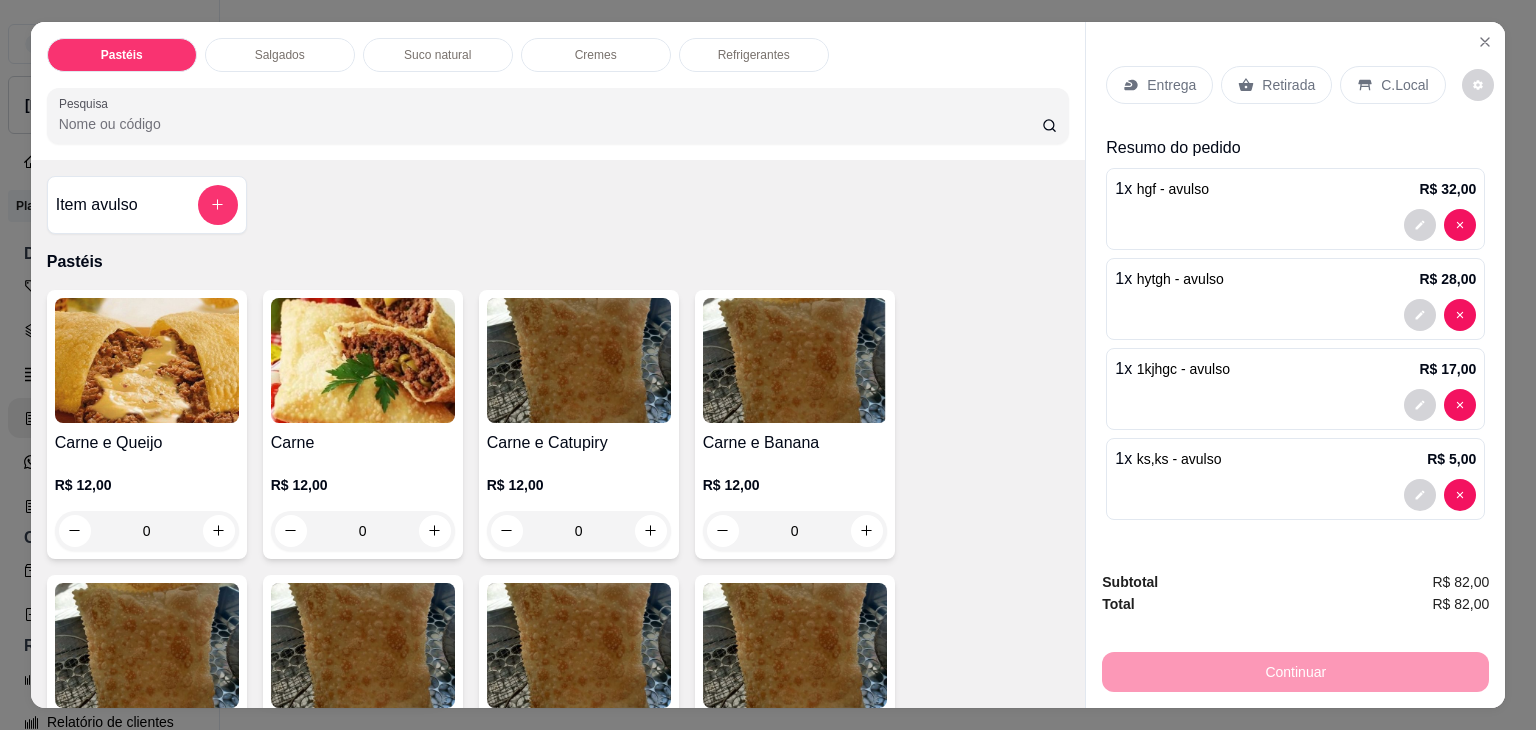 click on "Item avulso" at bounding box center (147, 205) 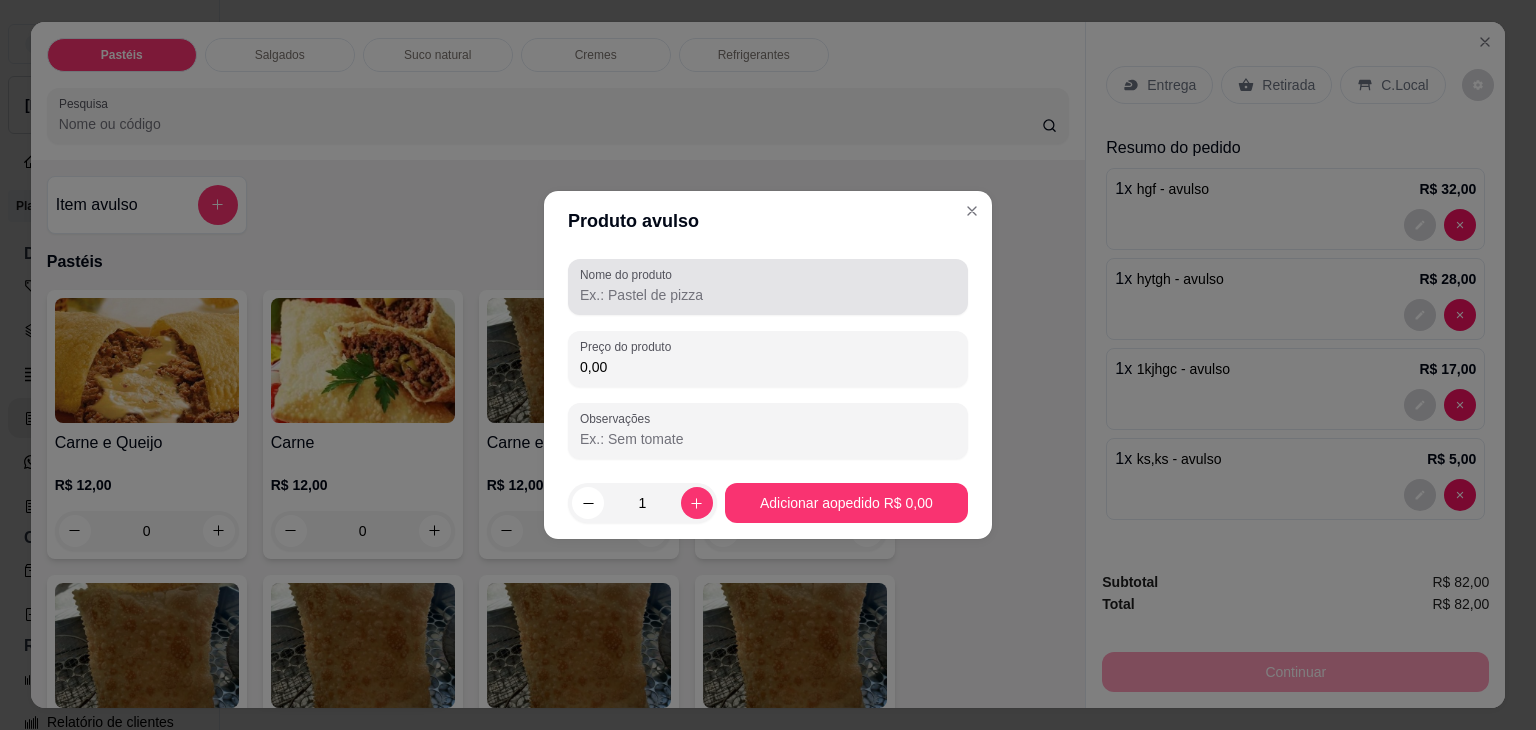 click on "Nome do produto" at bounding box center (629, 274) 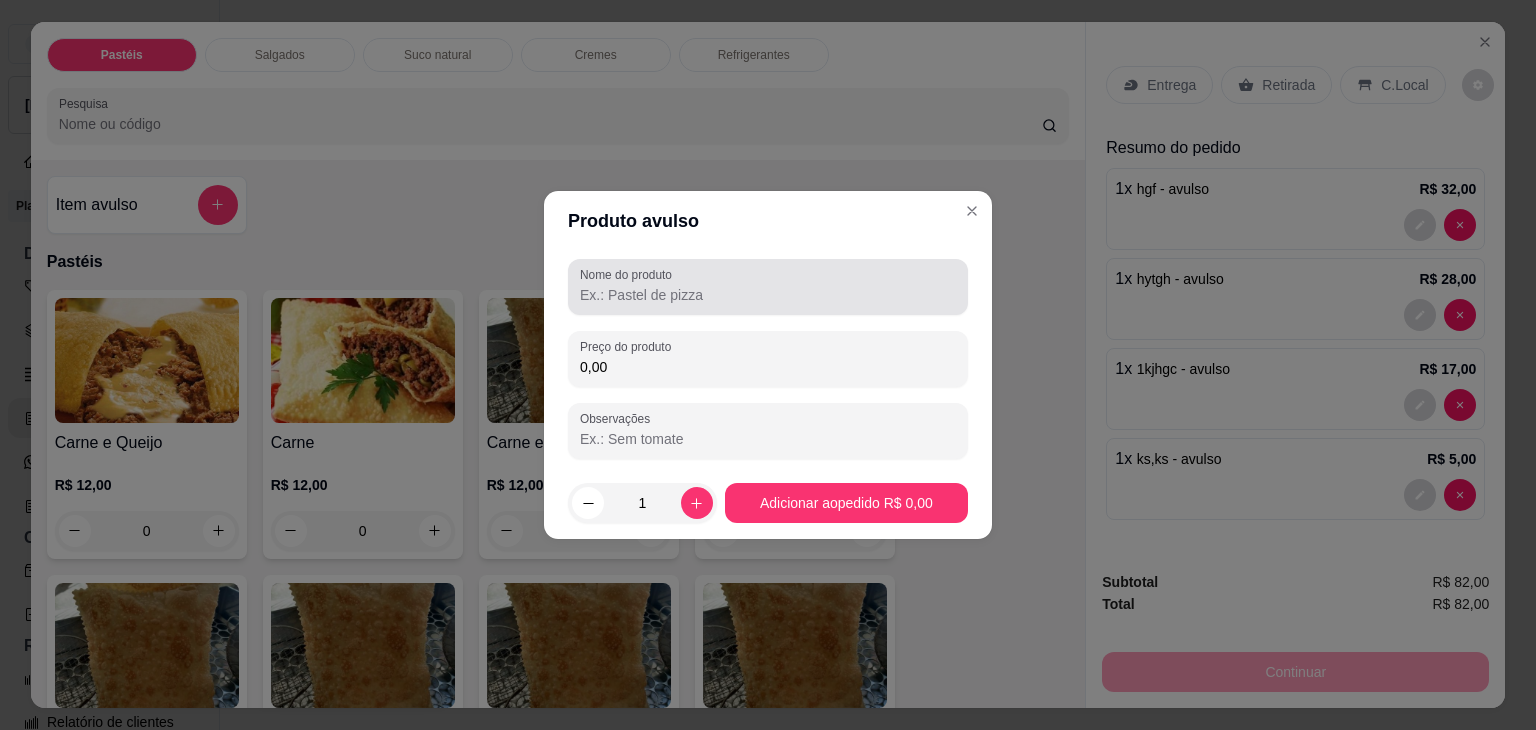 click on "Nome do produto" at bounding box center [768, 295] 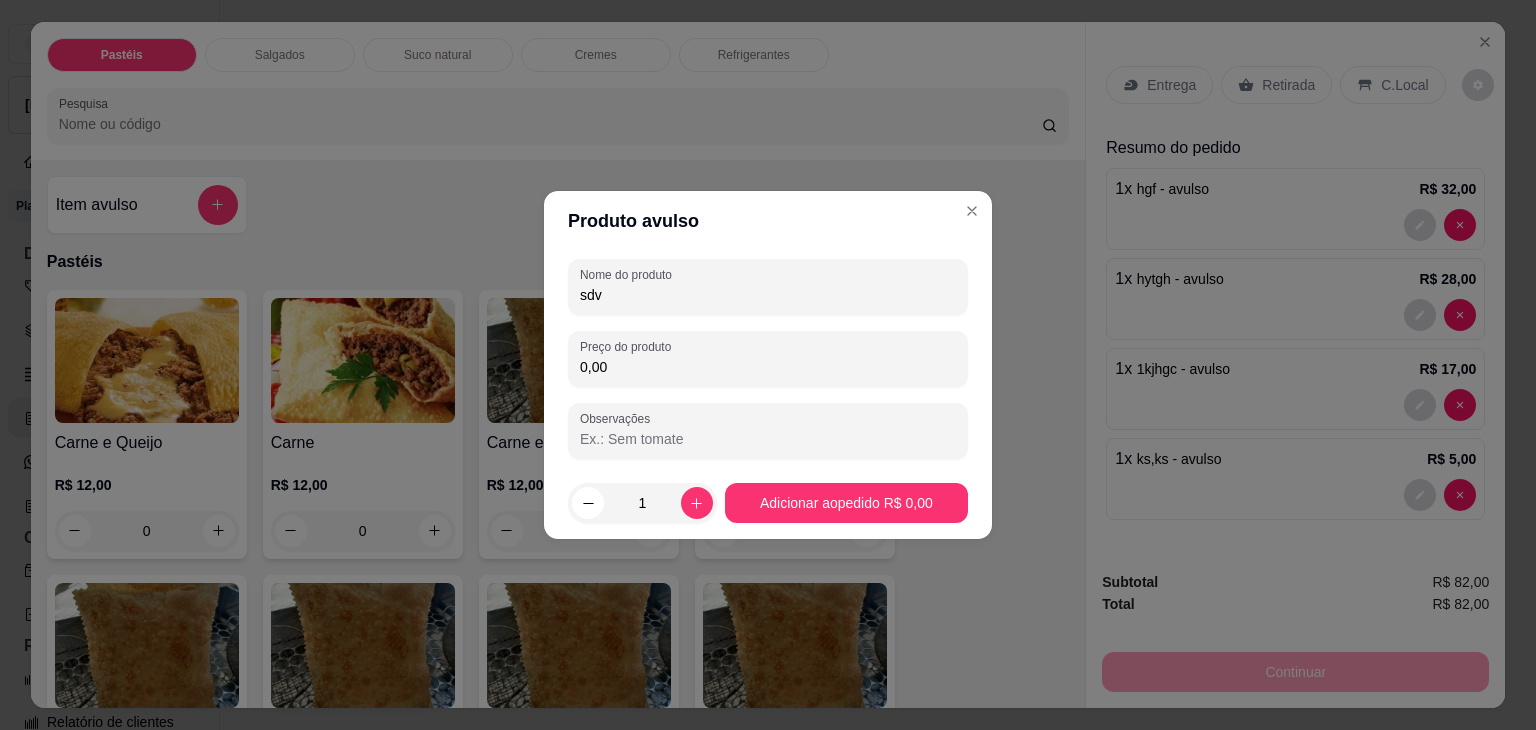 type on "sdv" 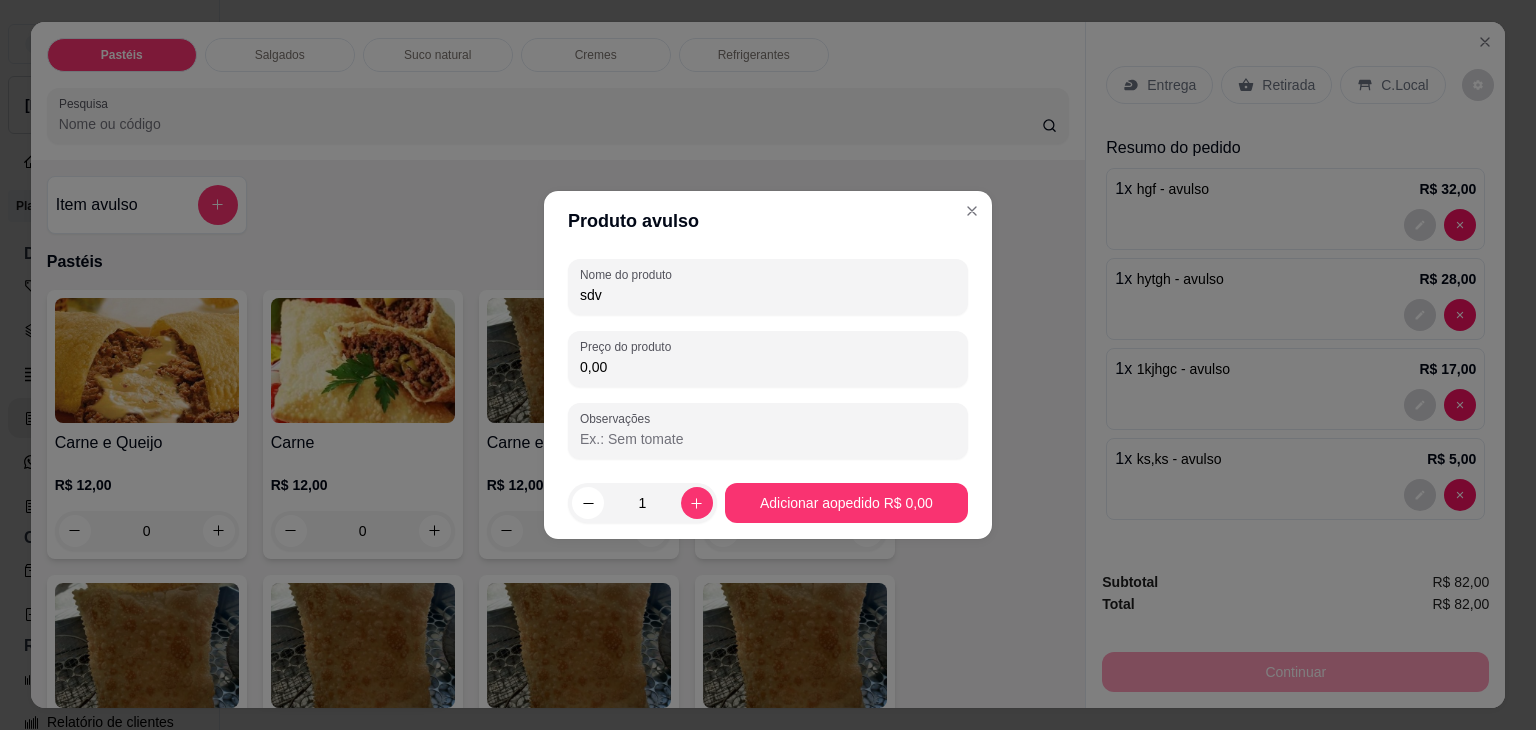 click on "0,00" at bounding box center [768, 367] 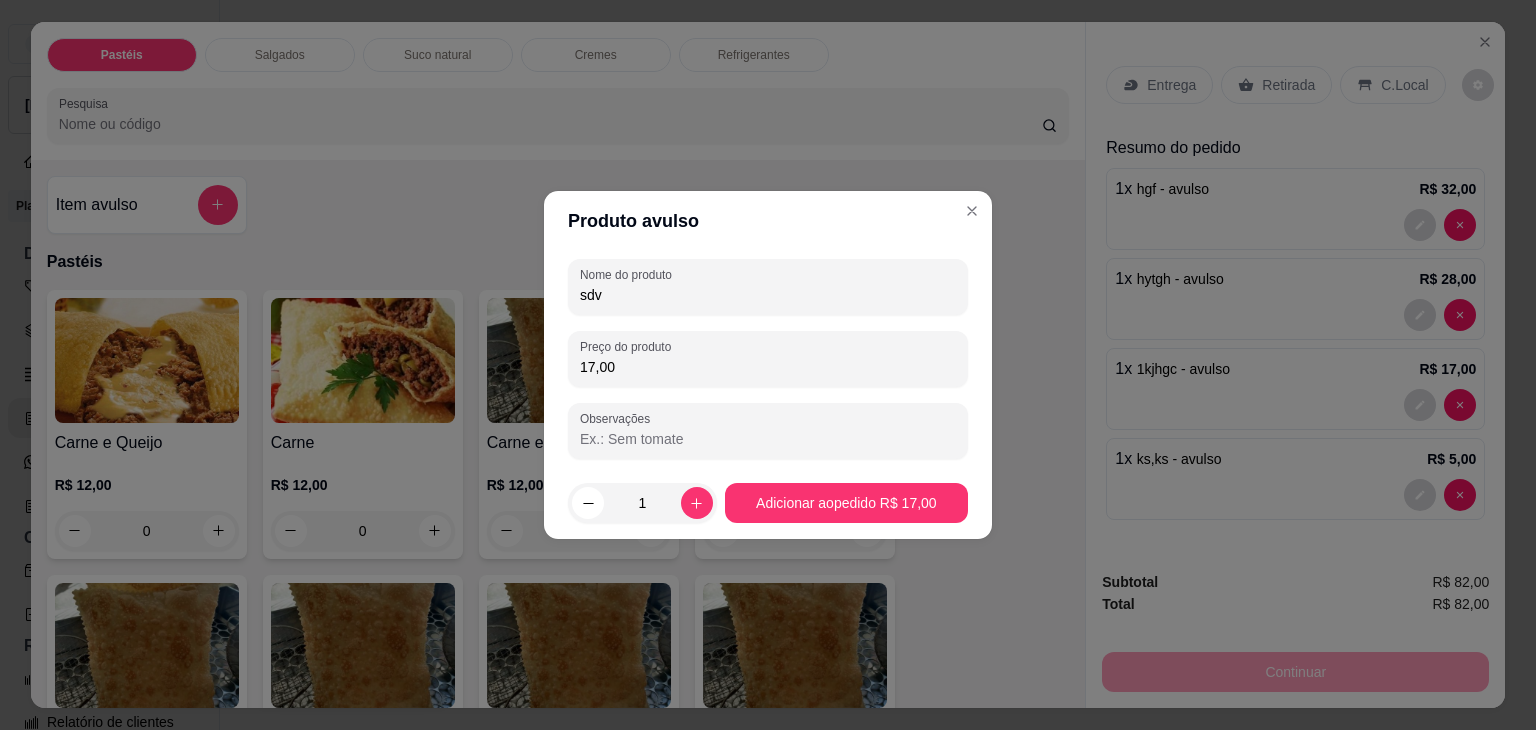 type on "17,00" 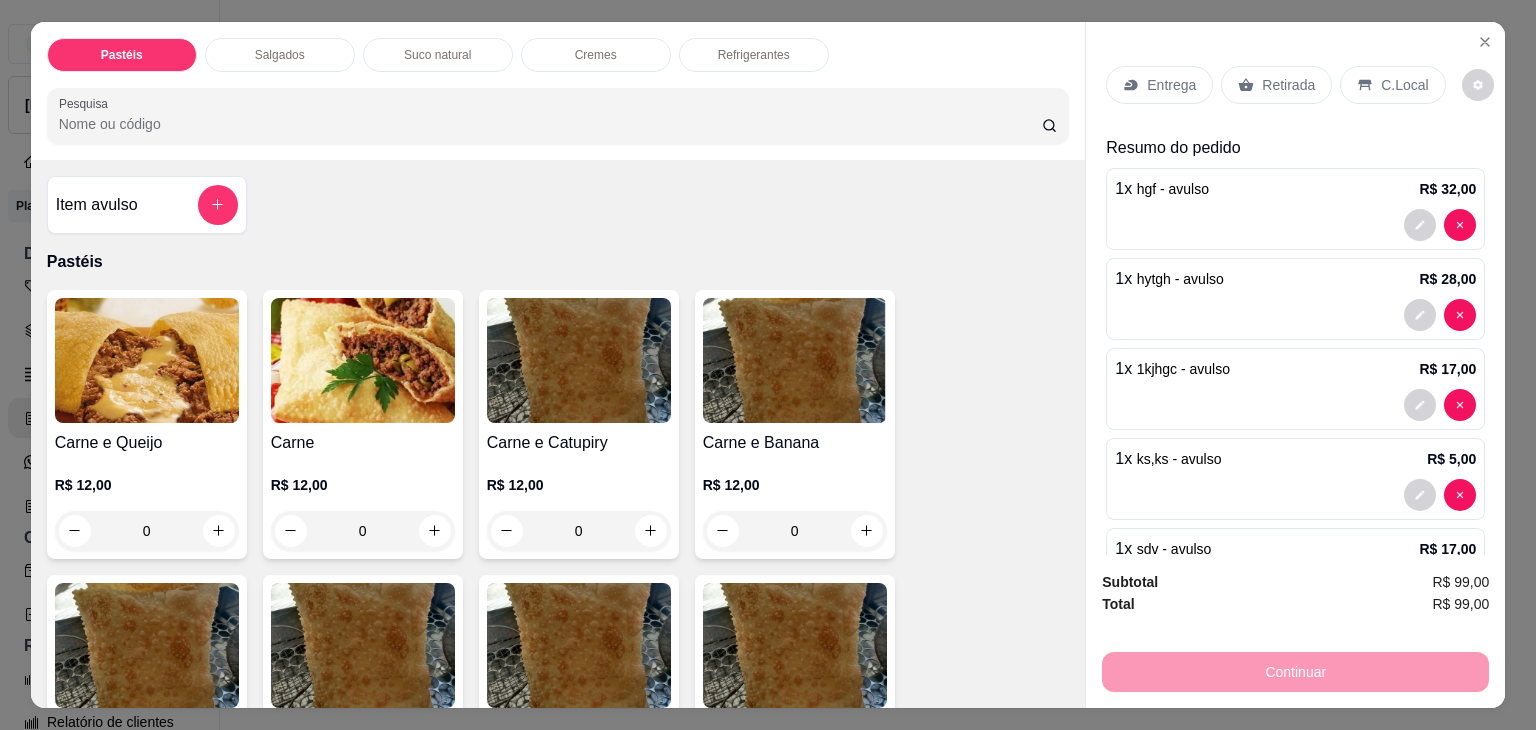 click on "Retirada" at bounding box center (1276, 85) 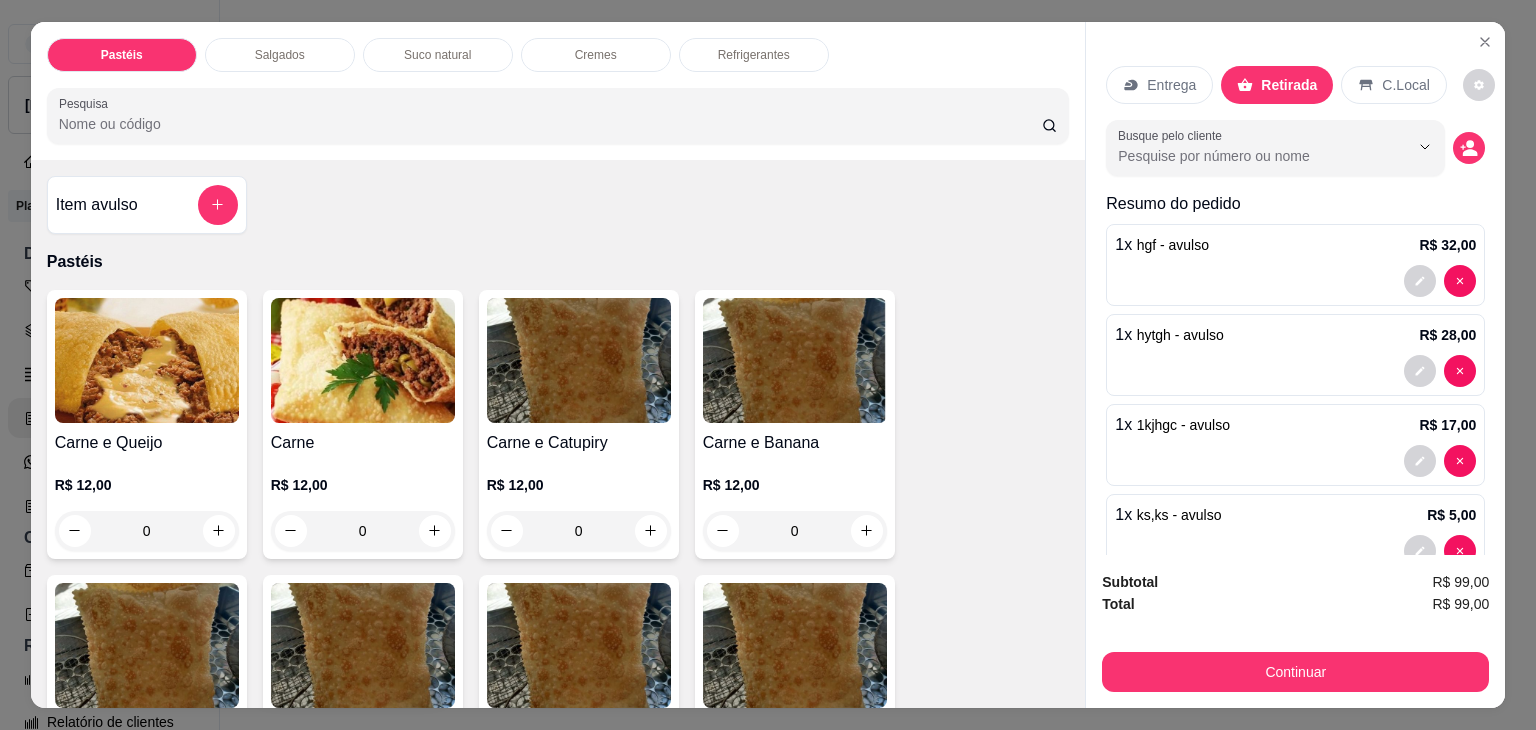 click on "Continuar" at bounding box center [1295, 672] 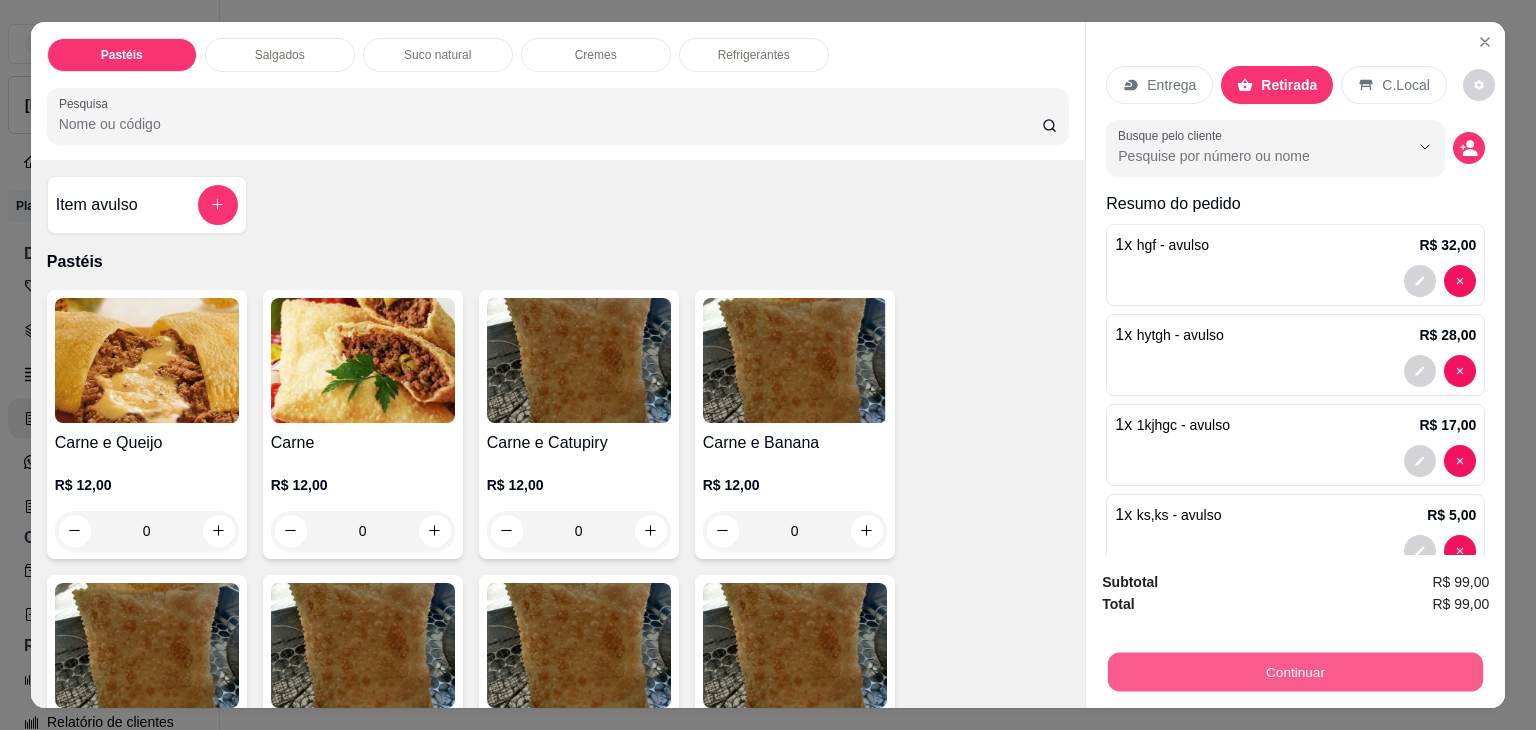 click on "Continuar" at bounding box center [1295, 672] 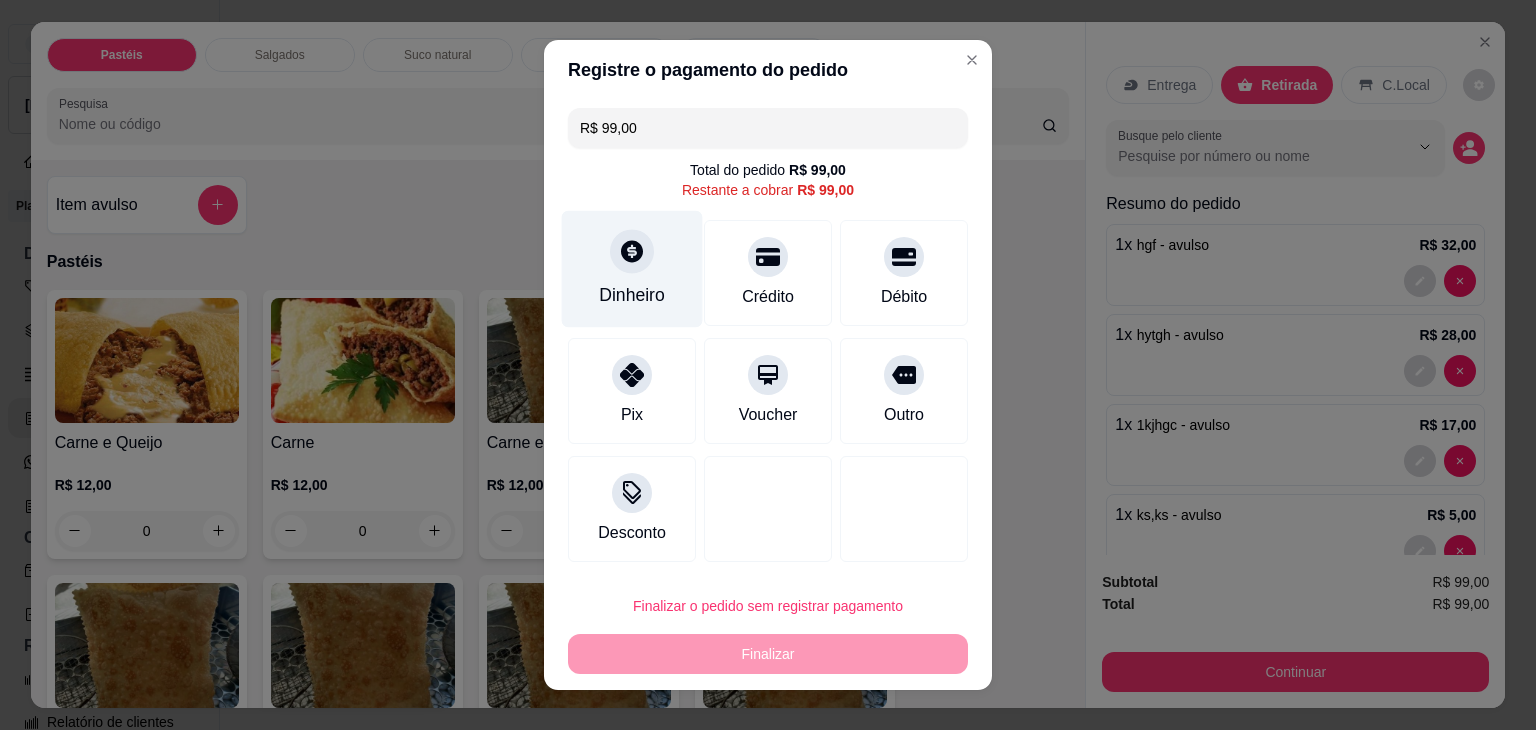 click on "Dinheiro" at bounding box center (632, 295) 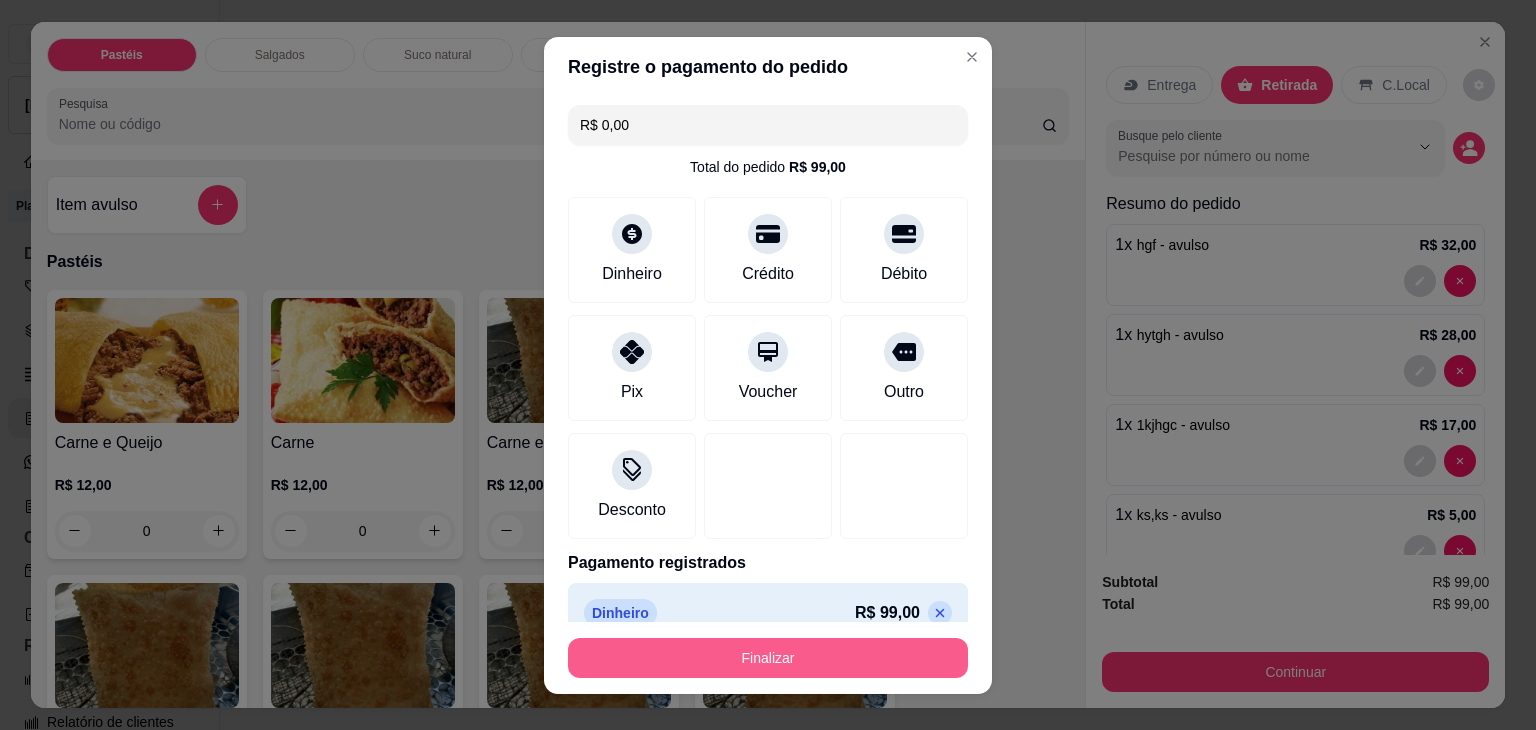 click on "Finalizar" at bounding box center (768, 658) 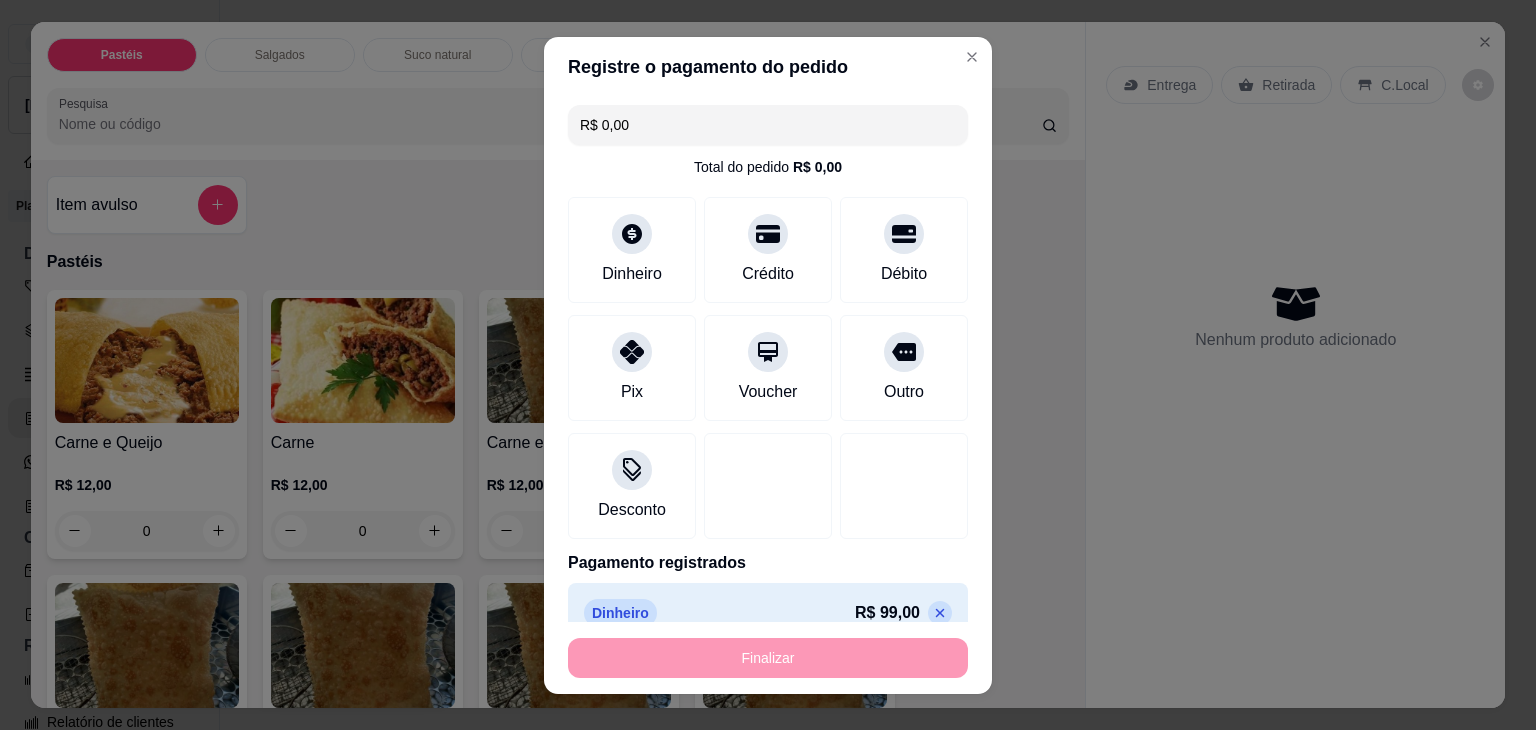 type on "-R$ 99,00" 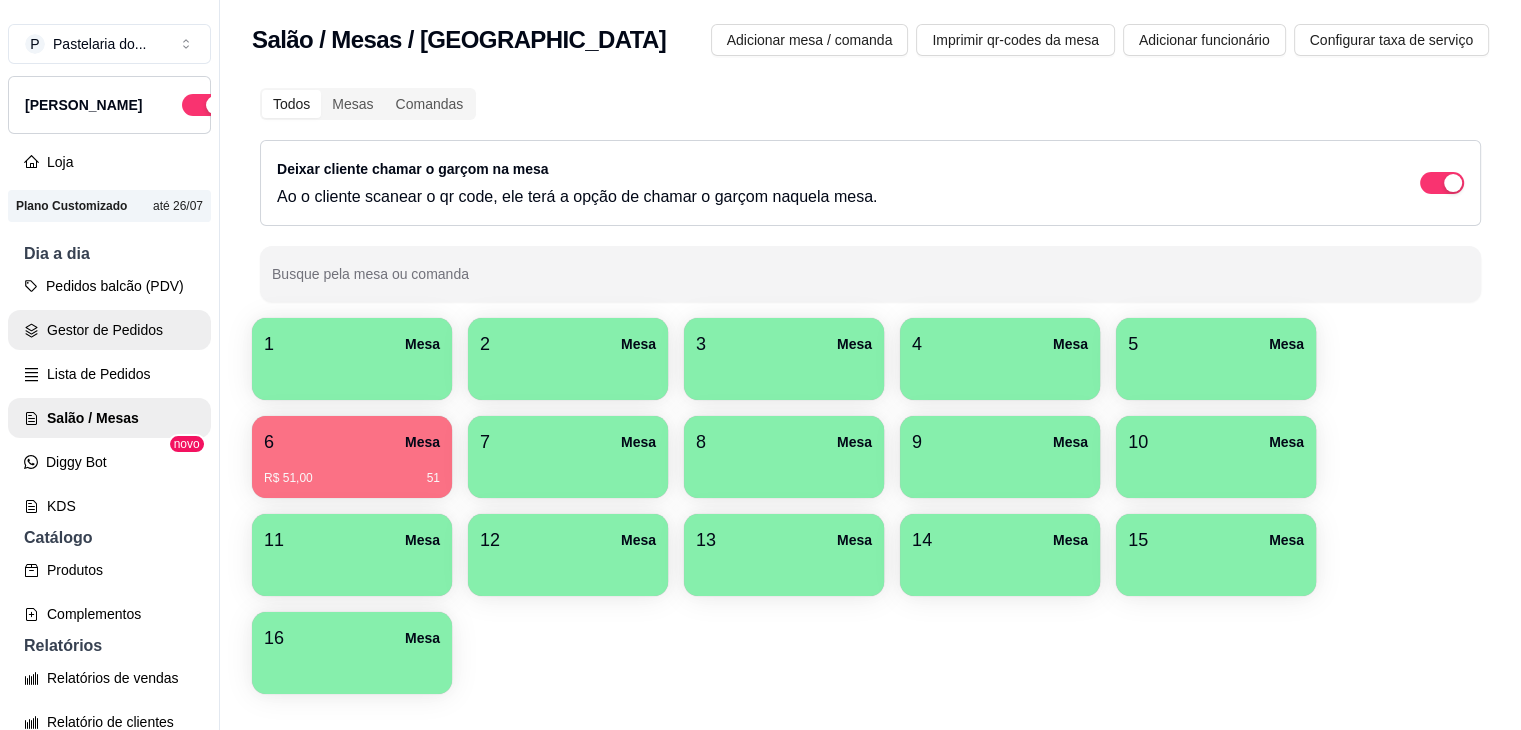 click on "Gestor de Pedidos" at bounding box center [109, 330] 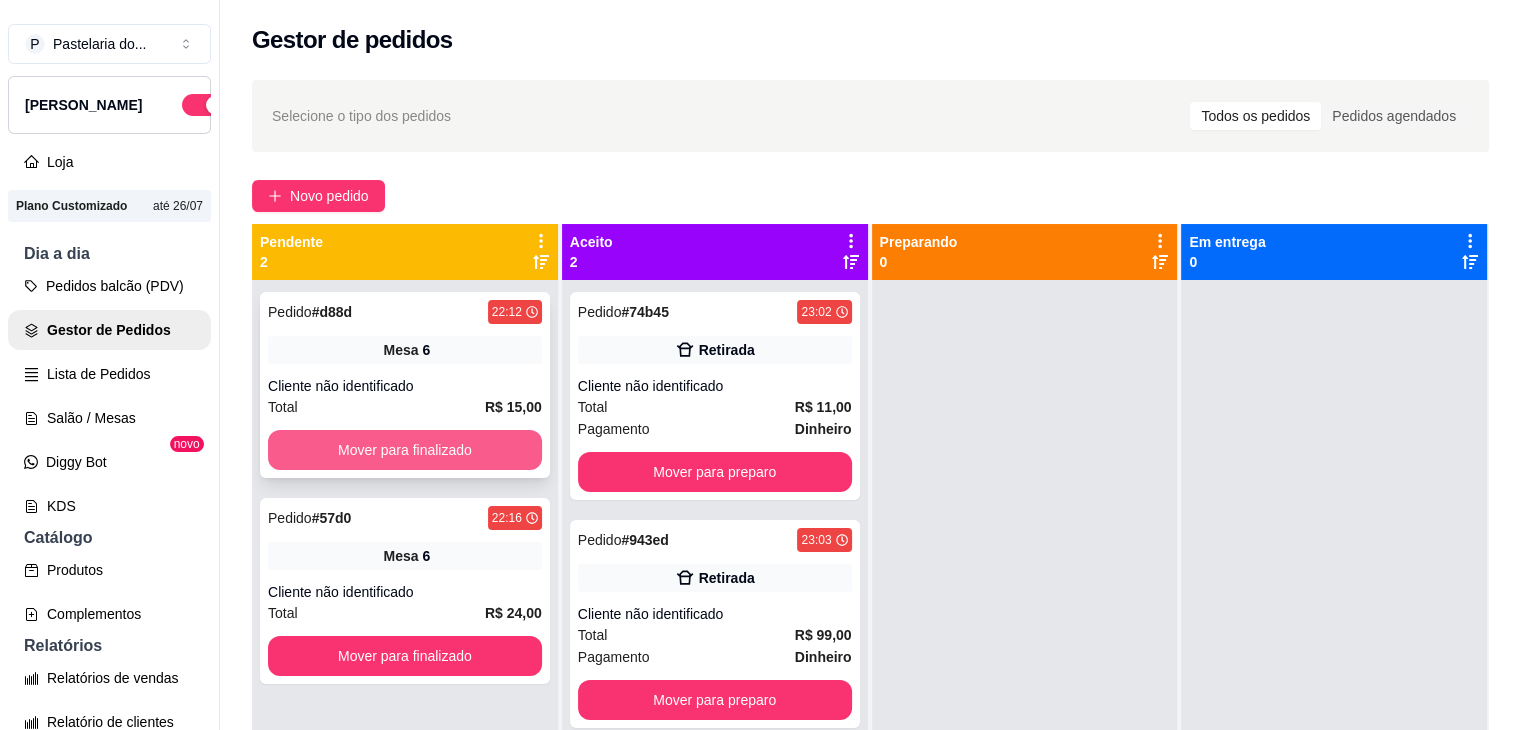 click on "Mover para finalizado" at bounding box center [405, 450] 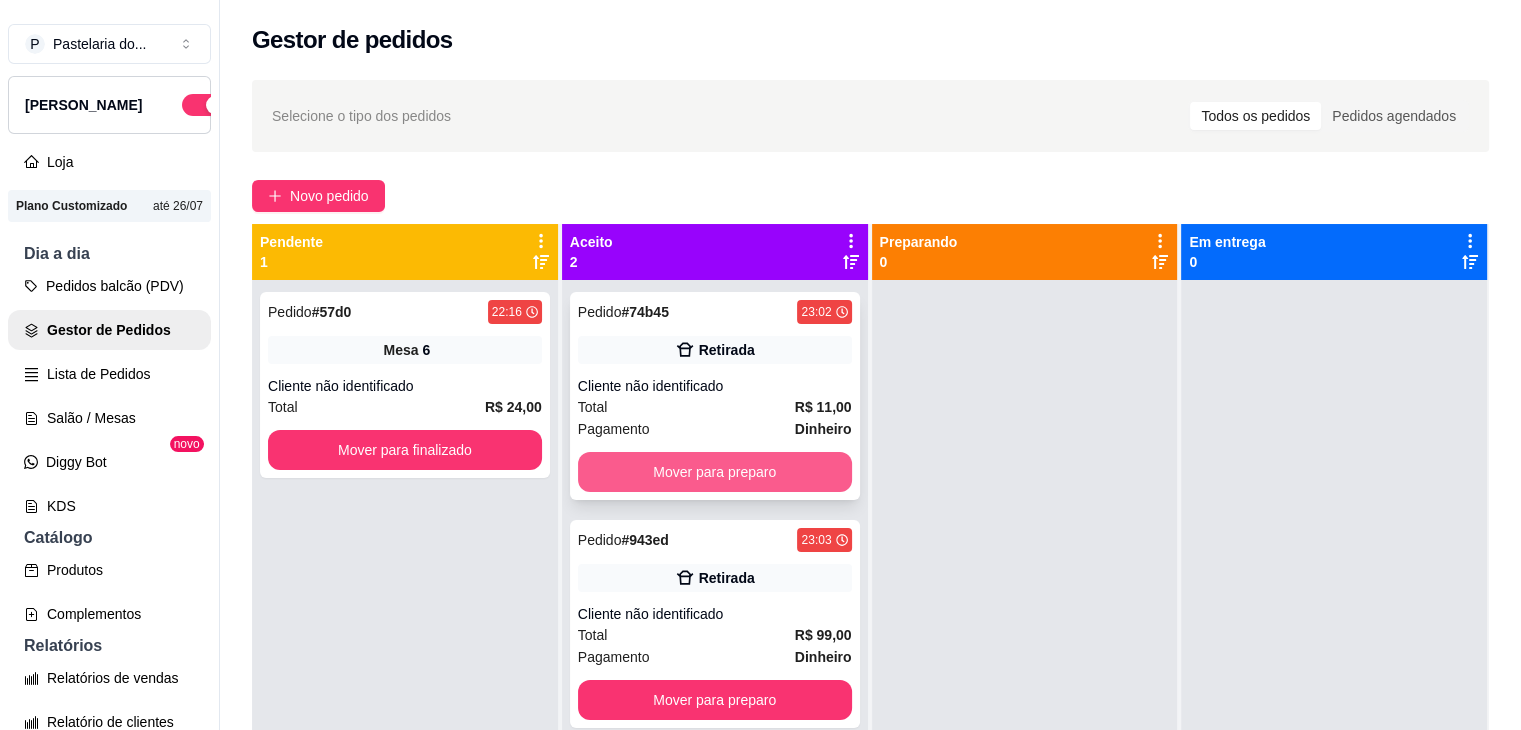 click on "Mover para preparo" at bounding box center [715, 472] 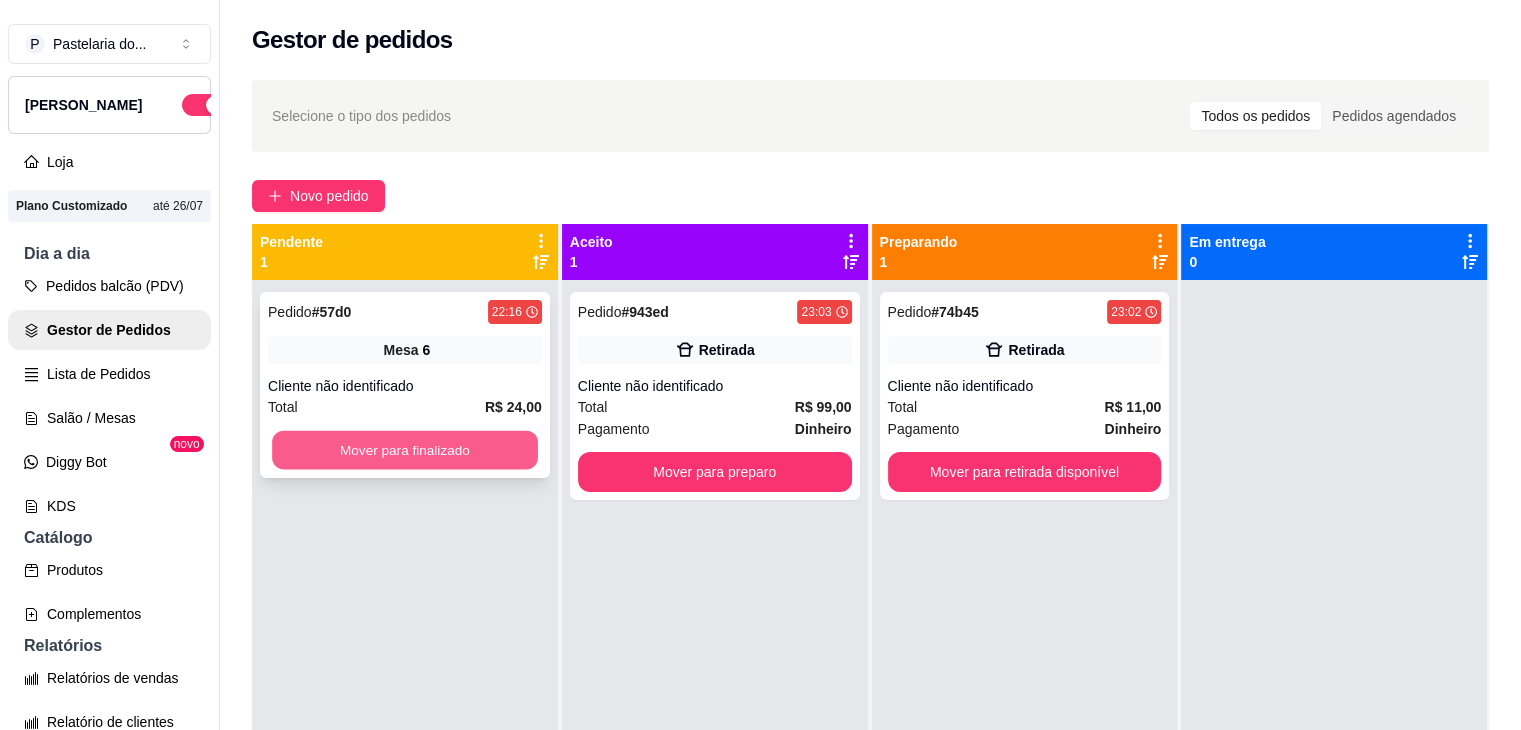 click on "Mover para finalizado" at bounding box center [405, 450] 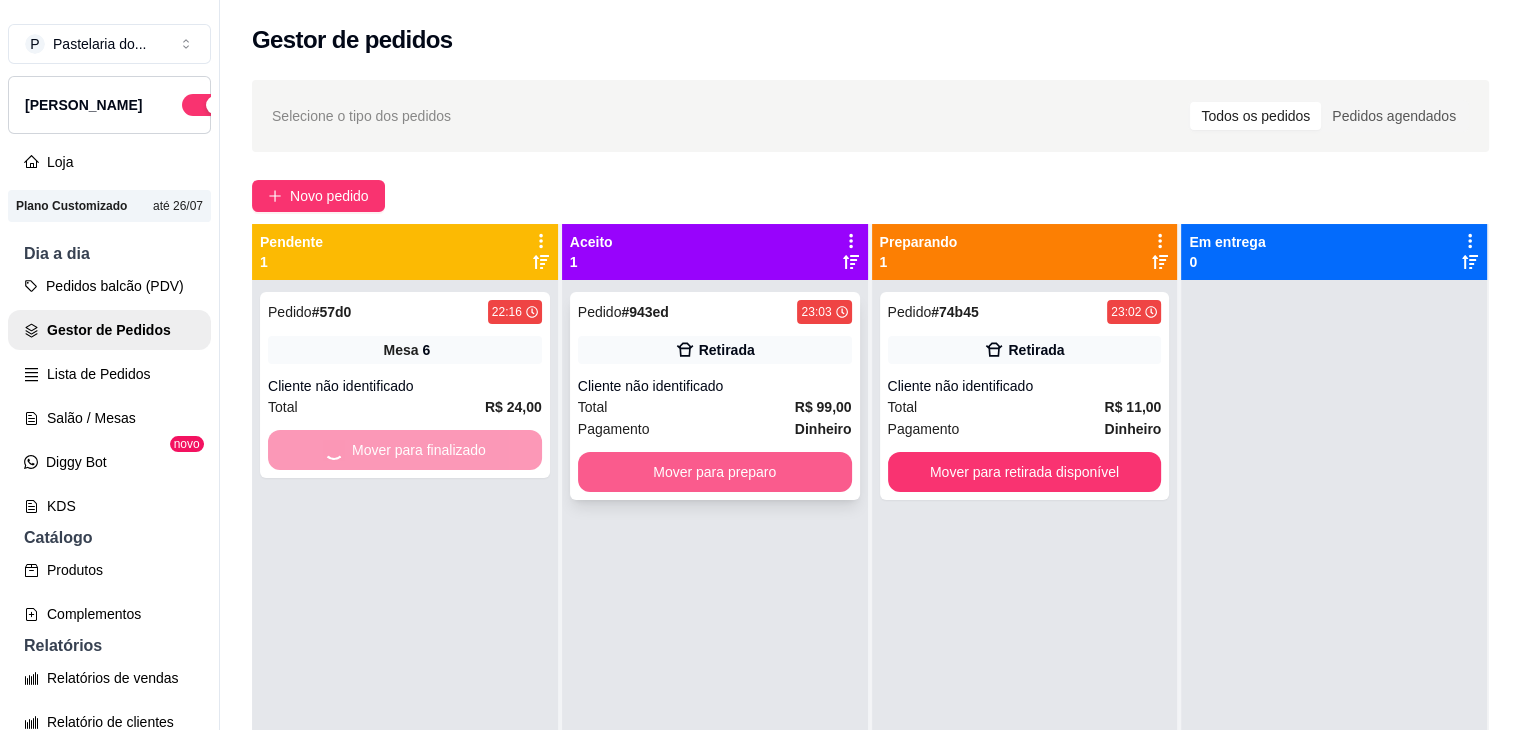 click on "Mover para preparo" at bounding box center (715, 472) 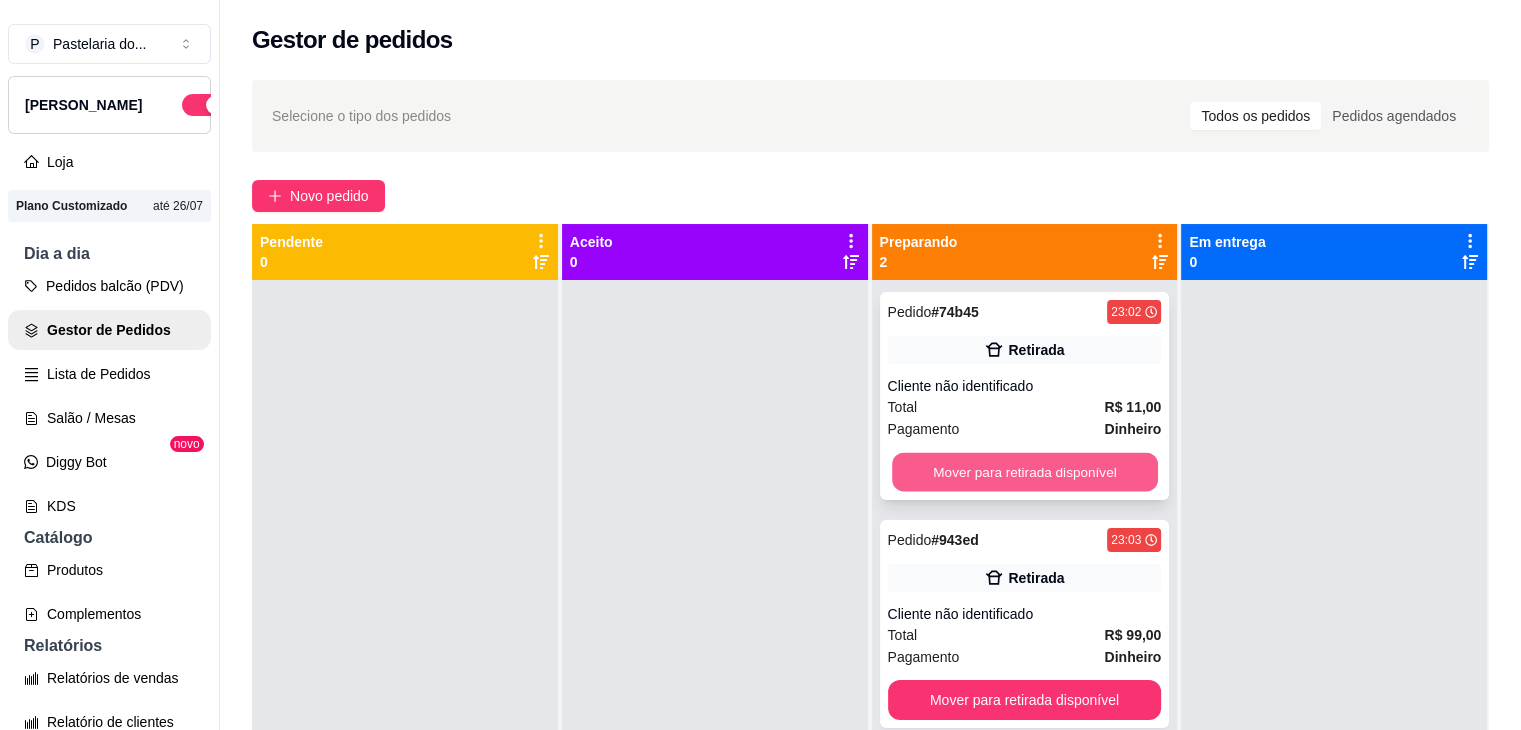 click on "Mover para retirada disponível" at bounding box center [1025, 472] 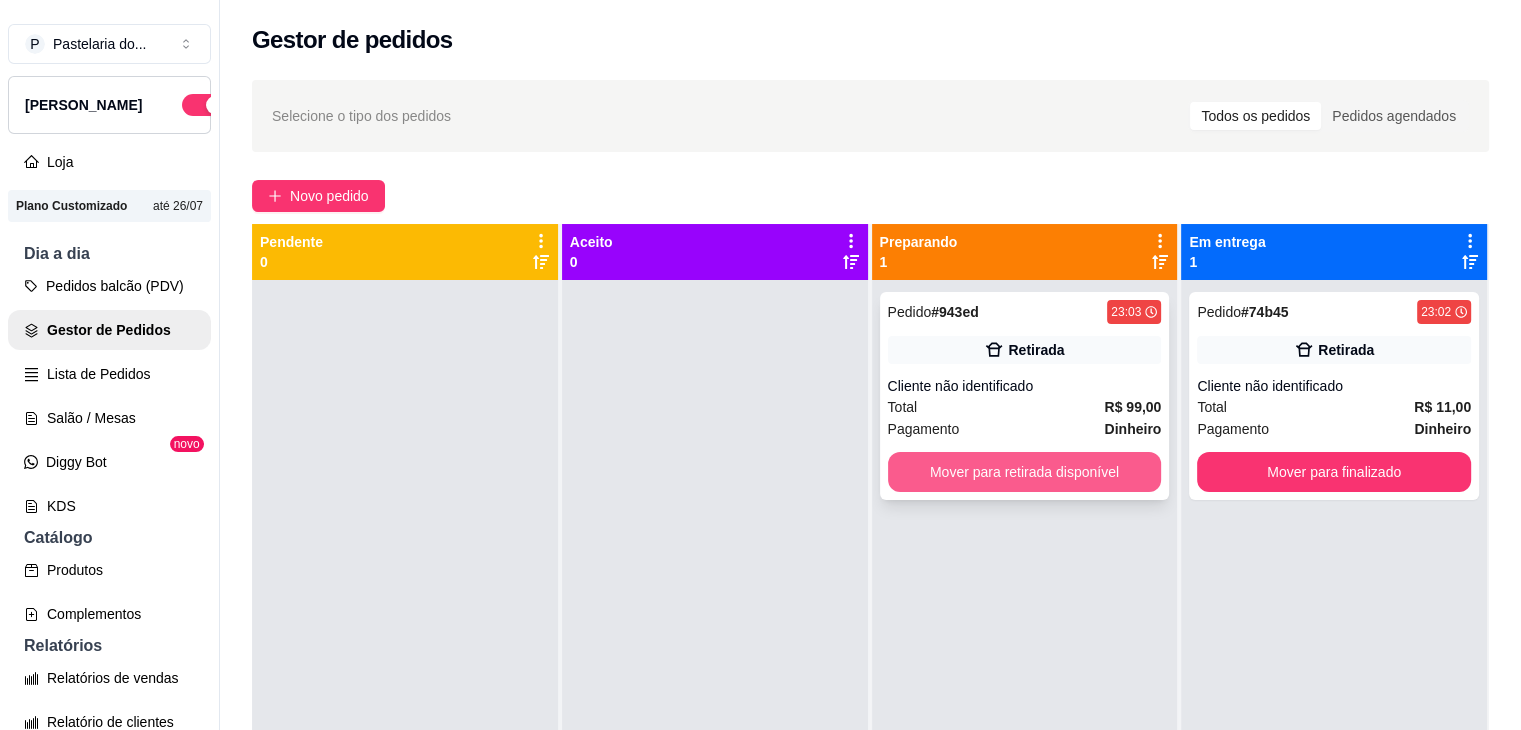 click on "Mover para retirada disponível" at bounding box center (1025, 472) 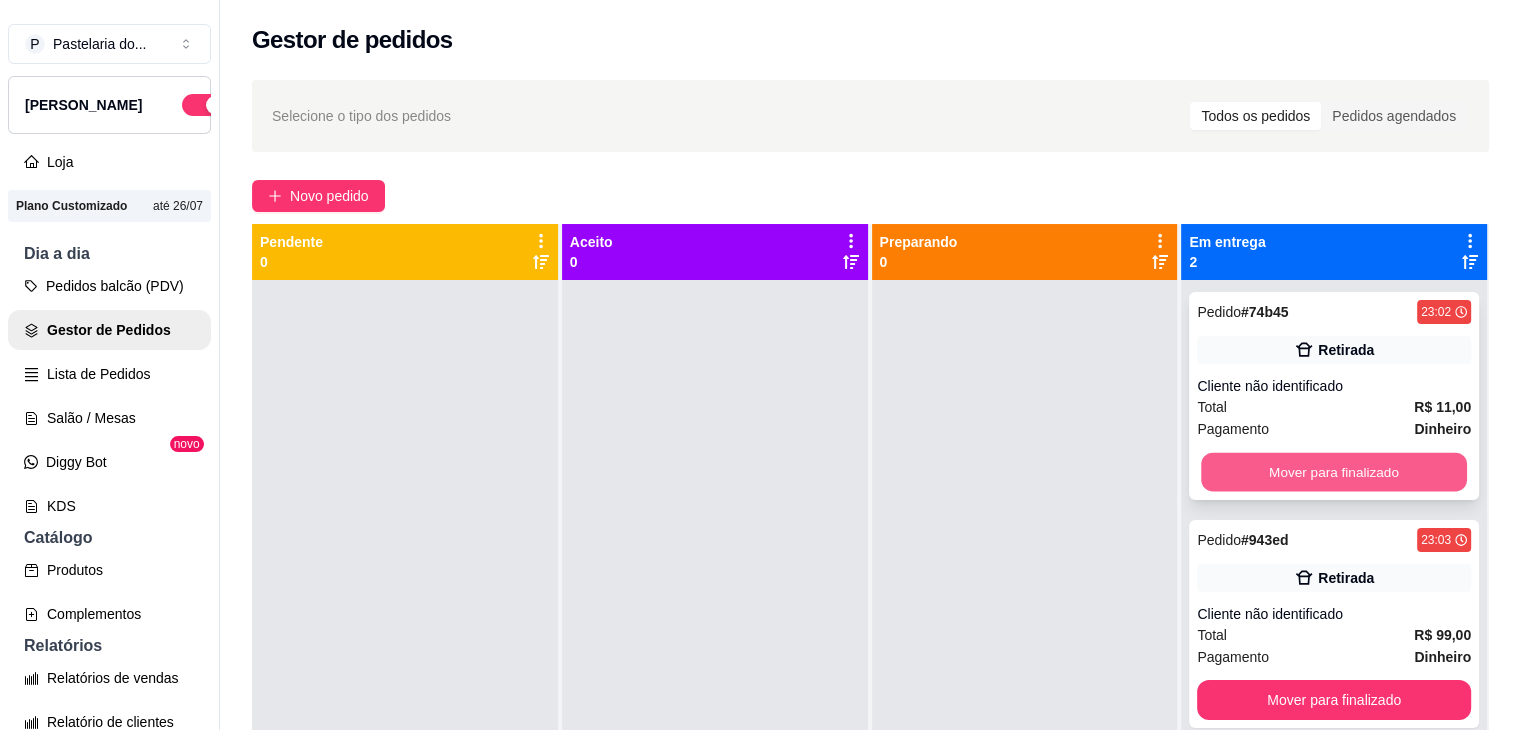 click on "Mover para finalizado" at bounding box center [1334, 472] 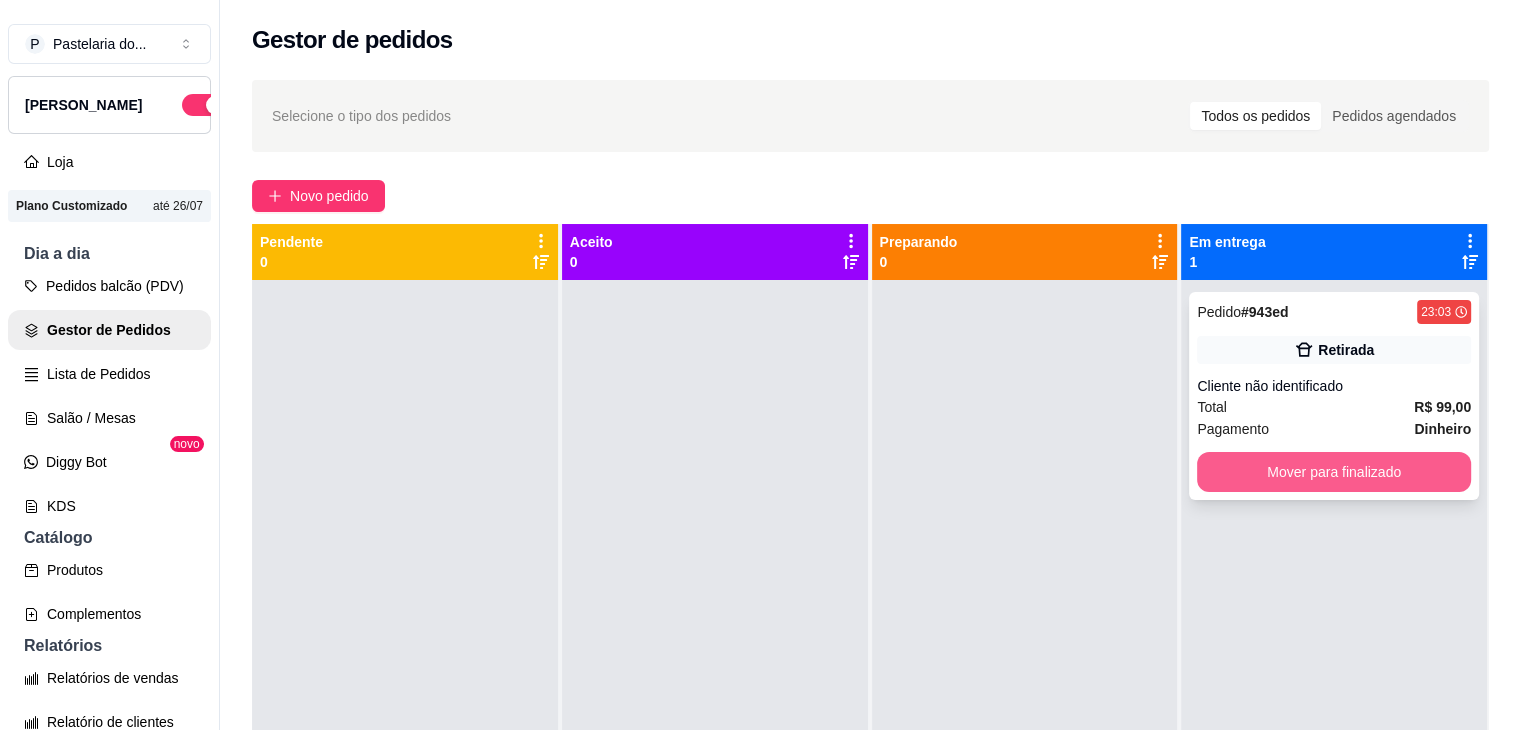 click on "Mover para finalizado" at bounding box center (1334, 472) 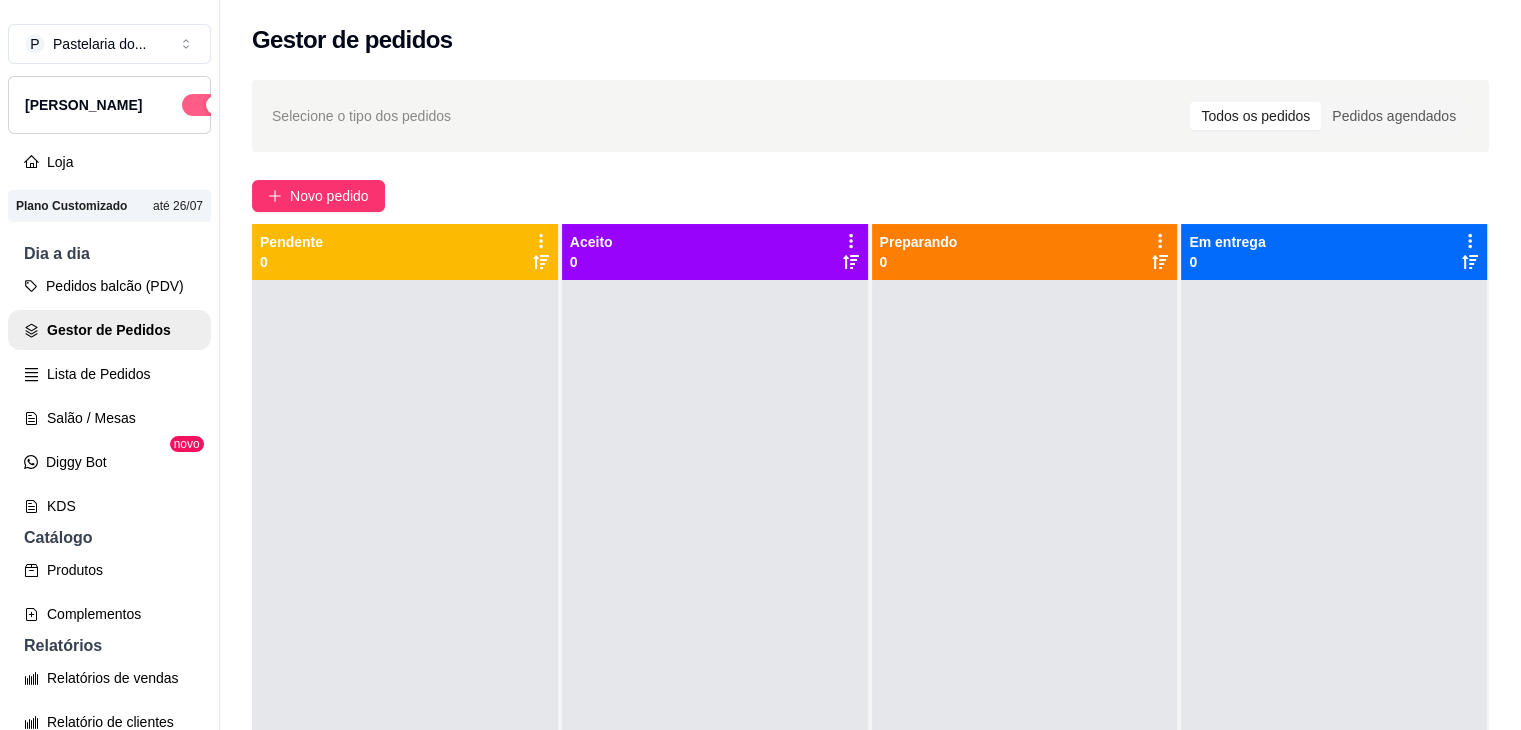 click at bounding box center [204, 105] 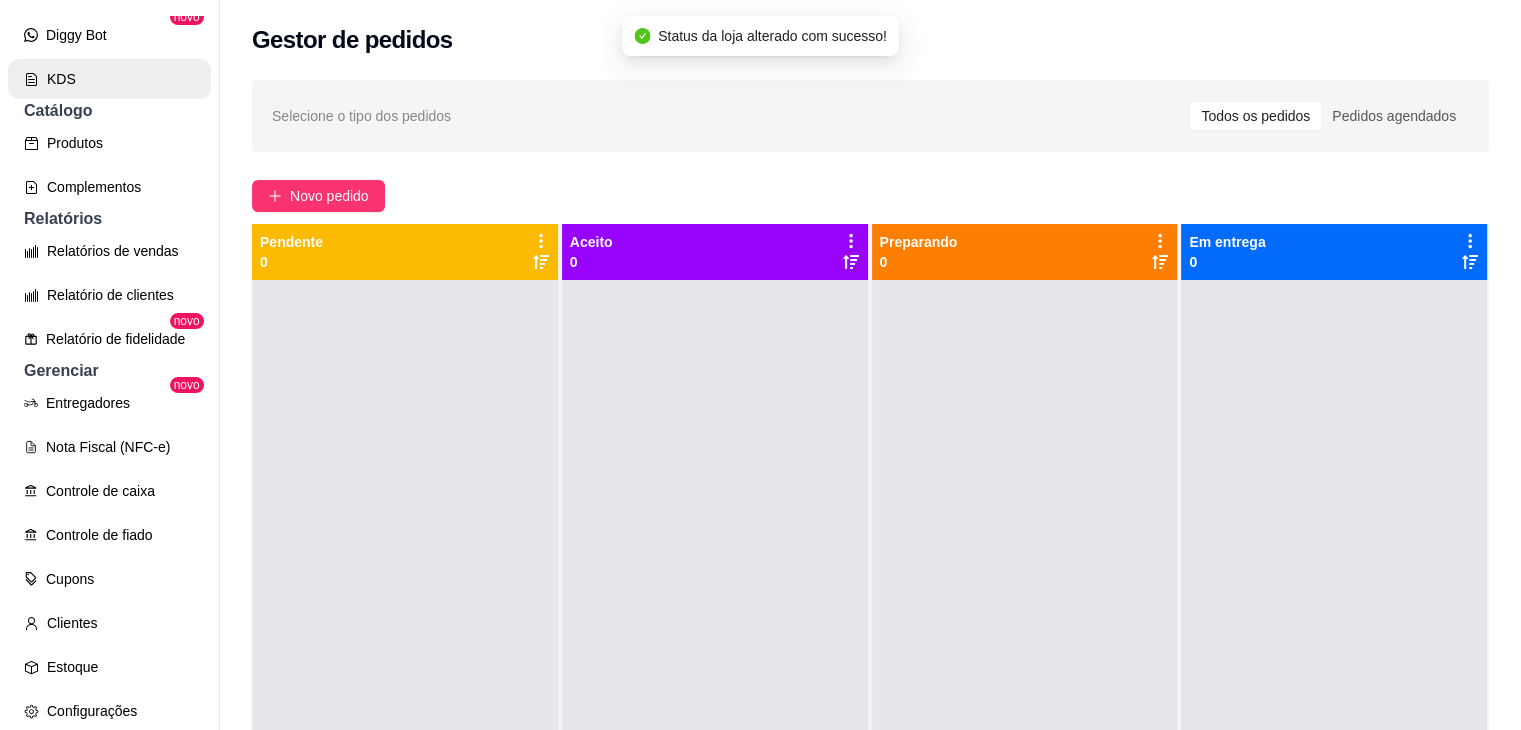 scroll, scrollTop: 640, scrollLeft: 0, axis: vertical 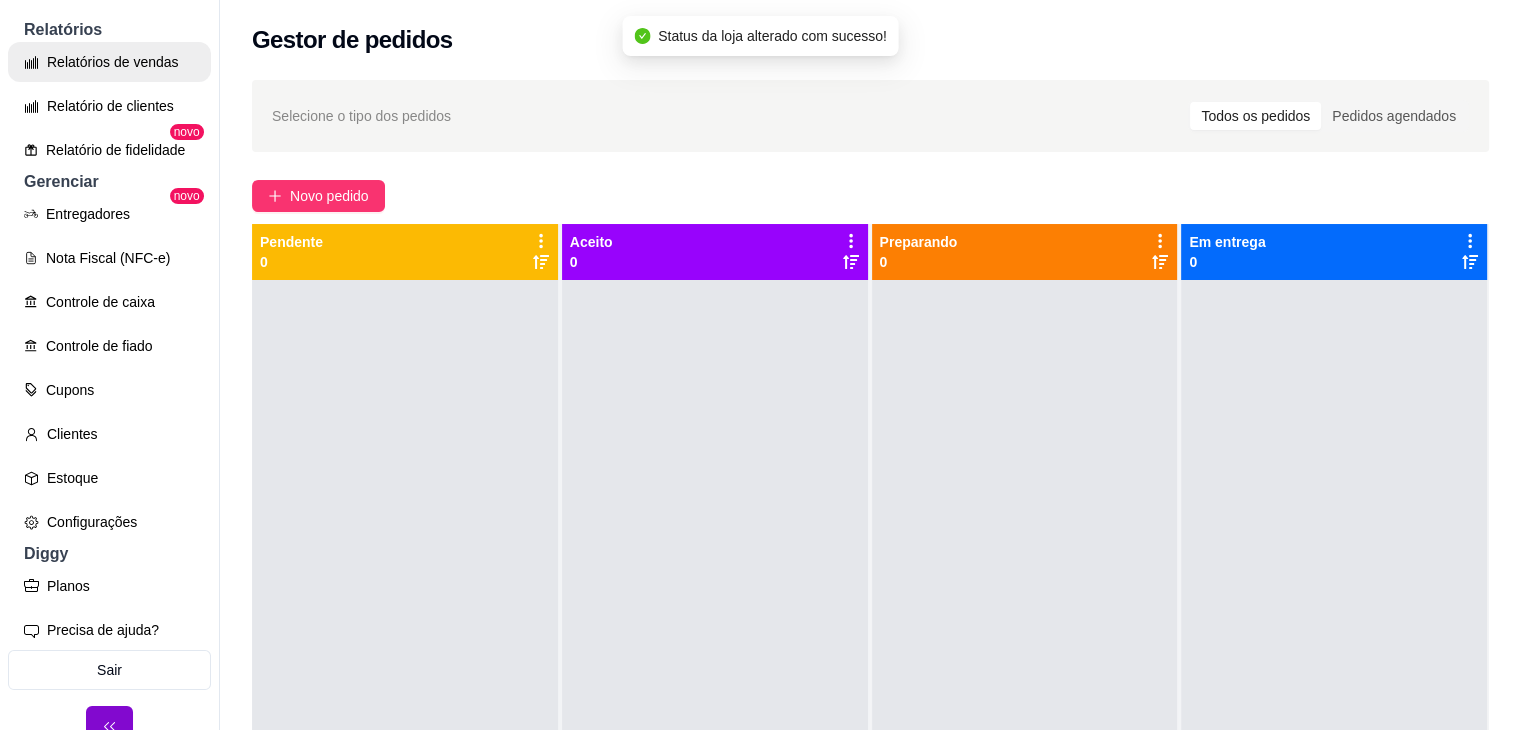click on "Relatórios de vendas" at bounding box center [109, 62] 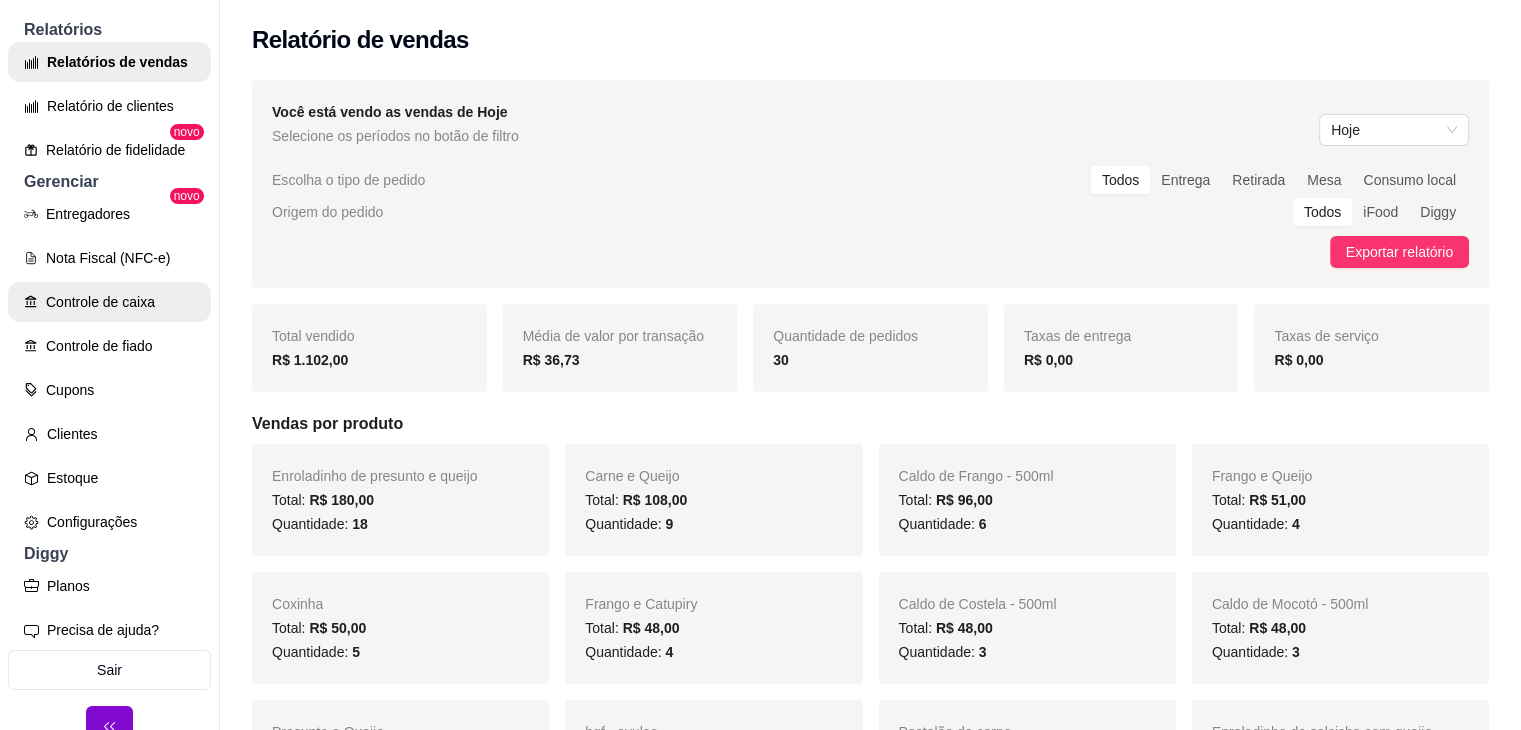 scroll, scrollTop: 0, scrollLeft: 0, axis: both 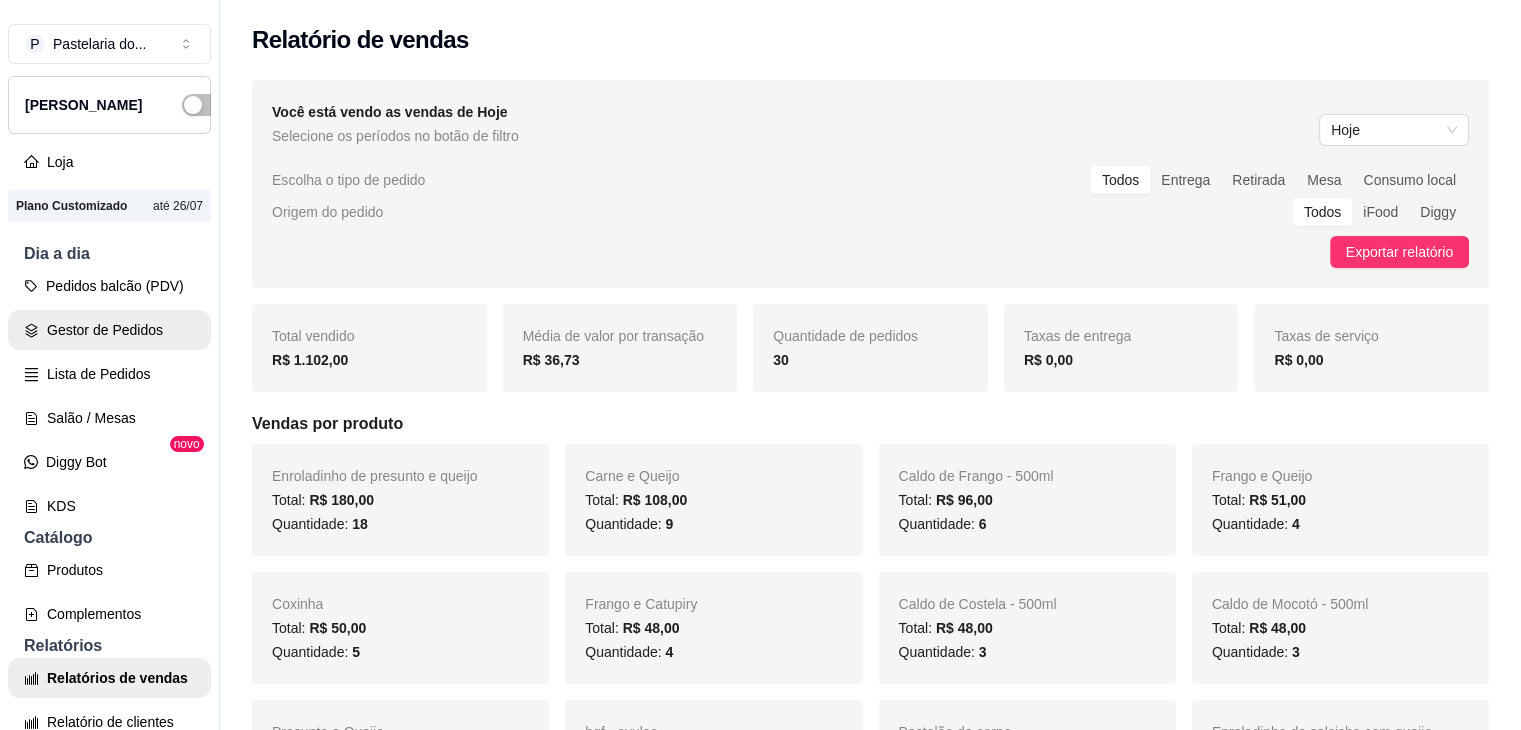 click on "Pedidos balcão (PDV) Gestor de Pedidos Lista de Pedidos Salão / Mesas Diggy Bot novo KDS" at bounding box center (109, 396) 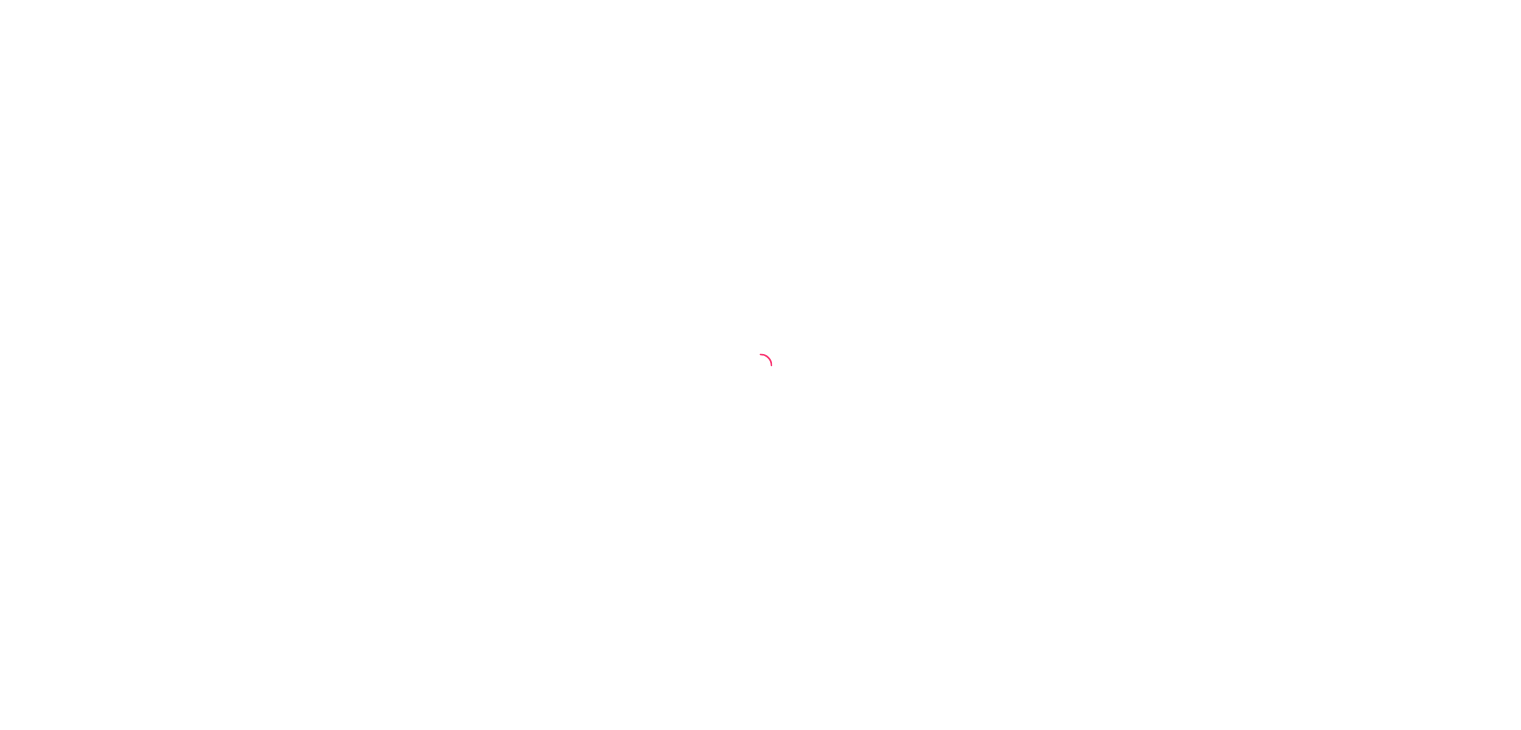 scroll, scrollTop: 0, scrollLeft: 0, axis: both 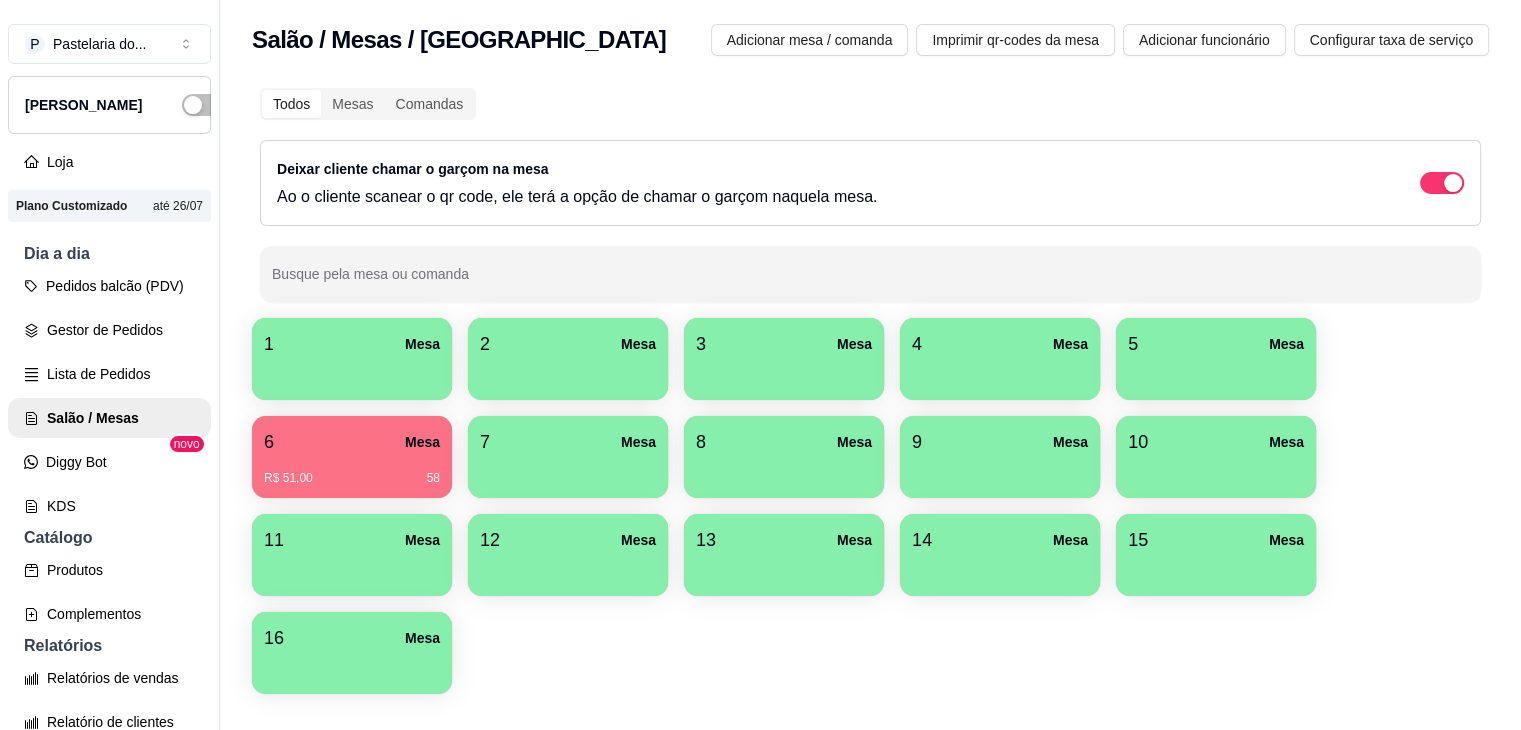 click on "6 Mesa" at bounding box center (352, 442) 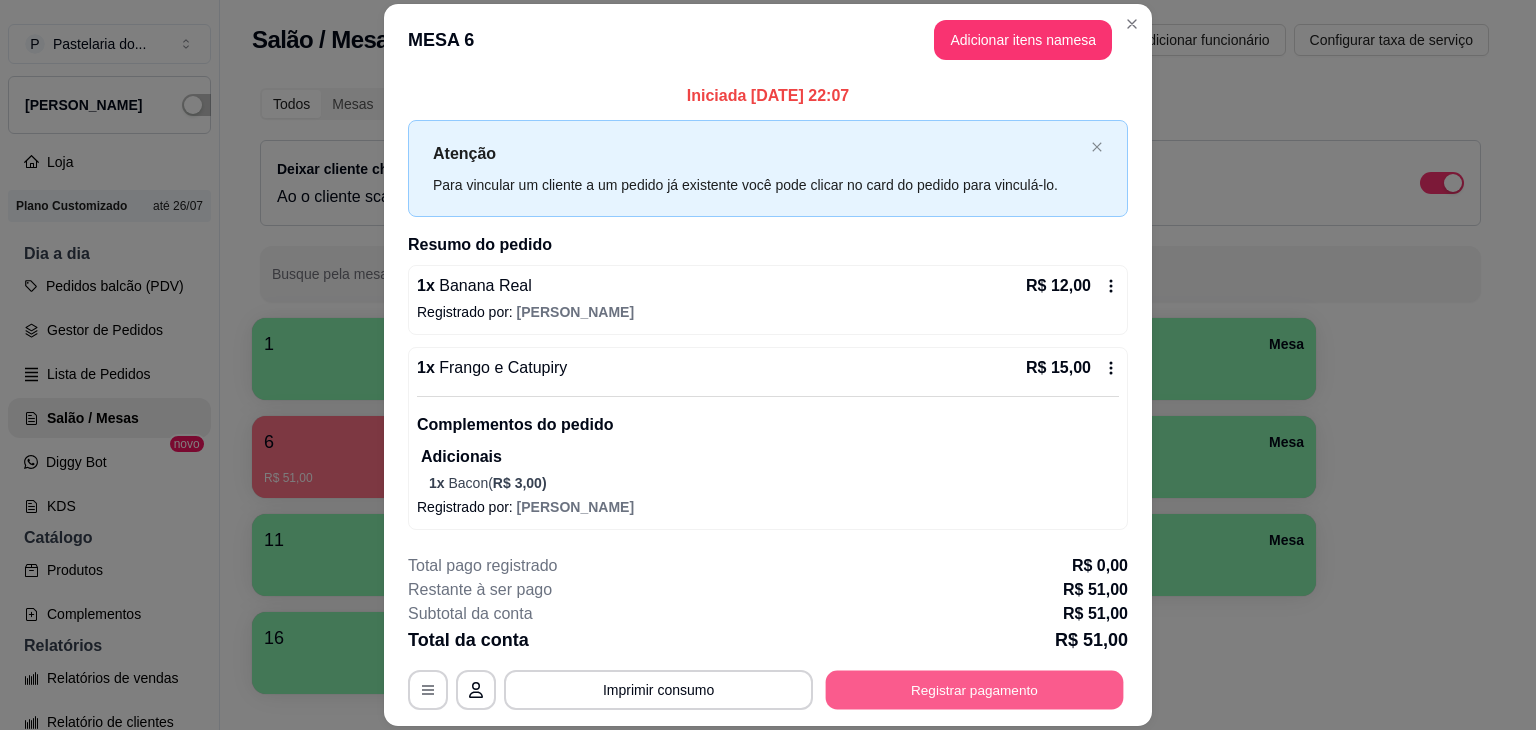 click on "Registrar pagamento" at bounding box center [975, 690] 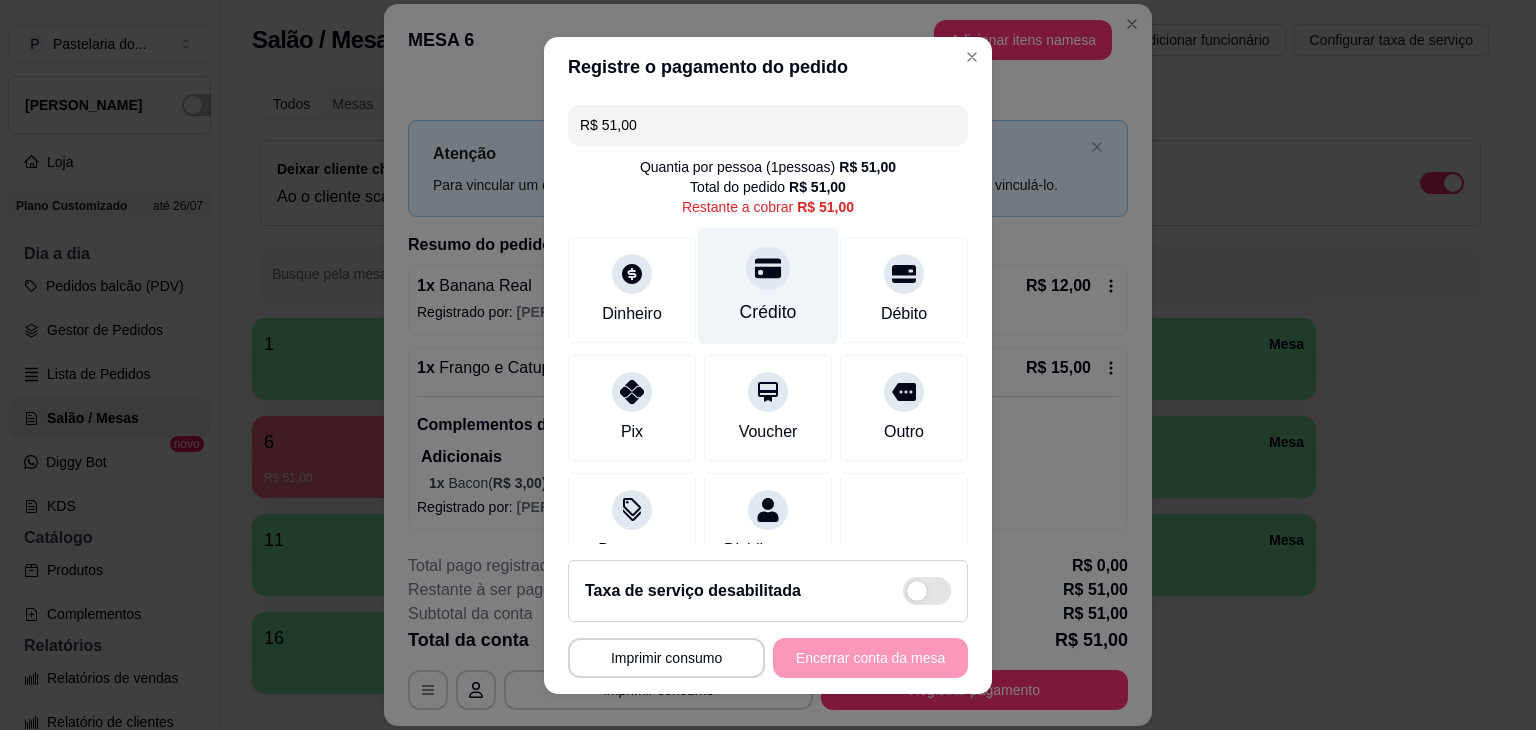 click on "Crédito" at bounding box center (768, 312) 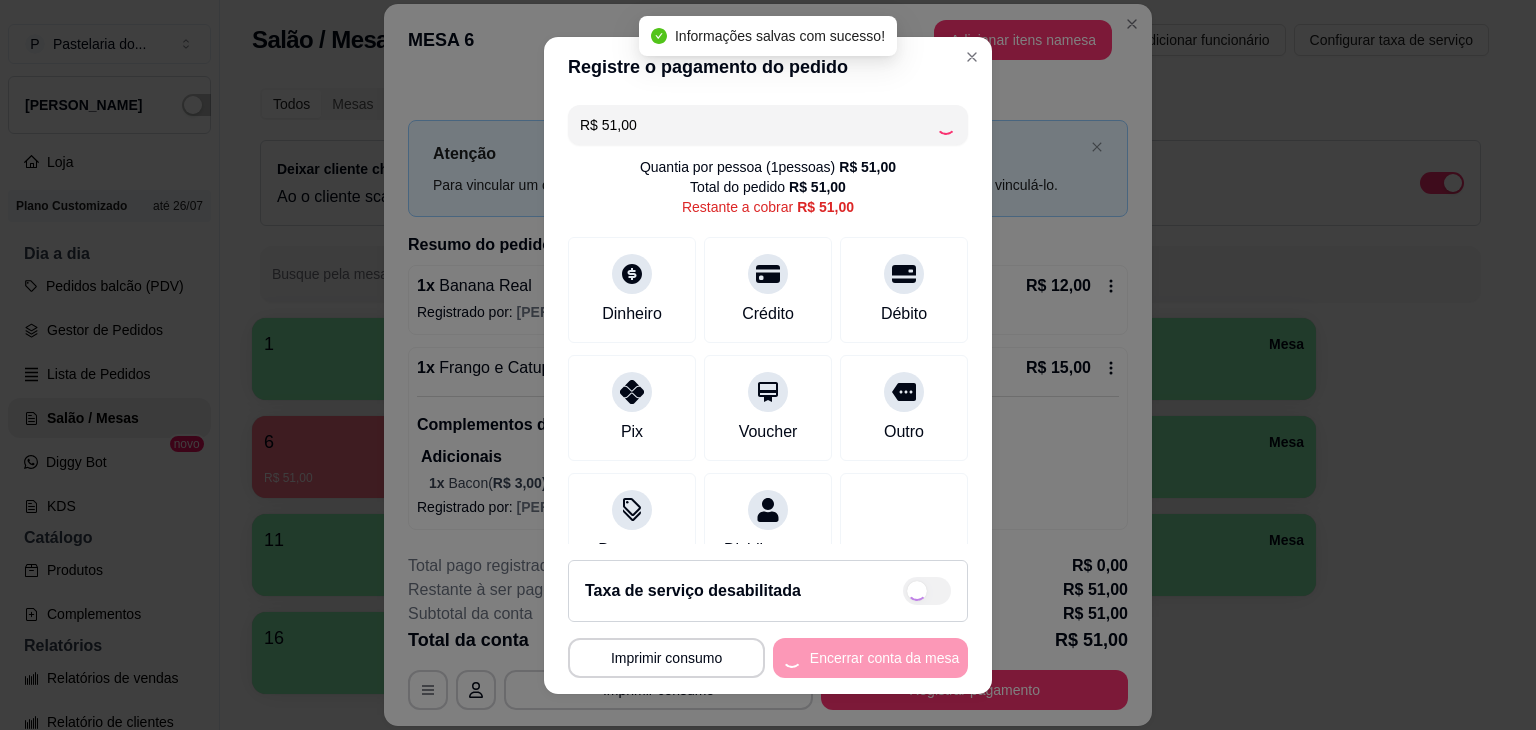 type on "R$ 0,00" 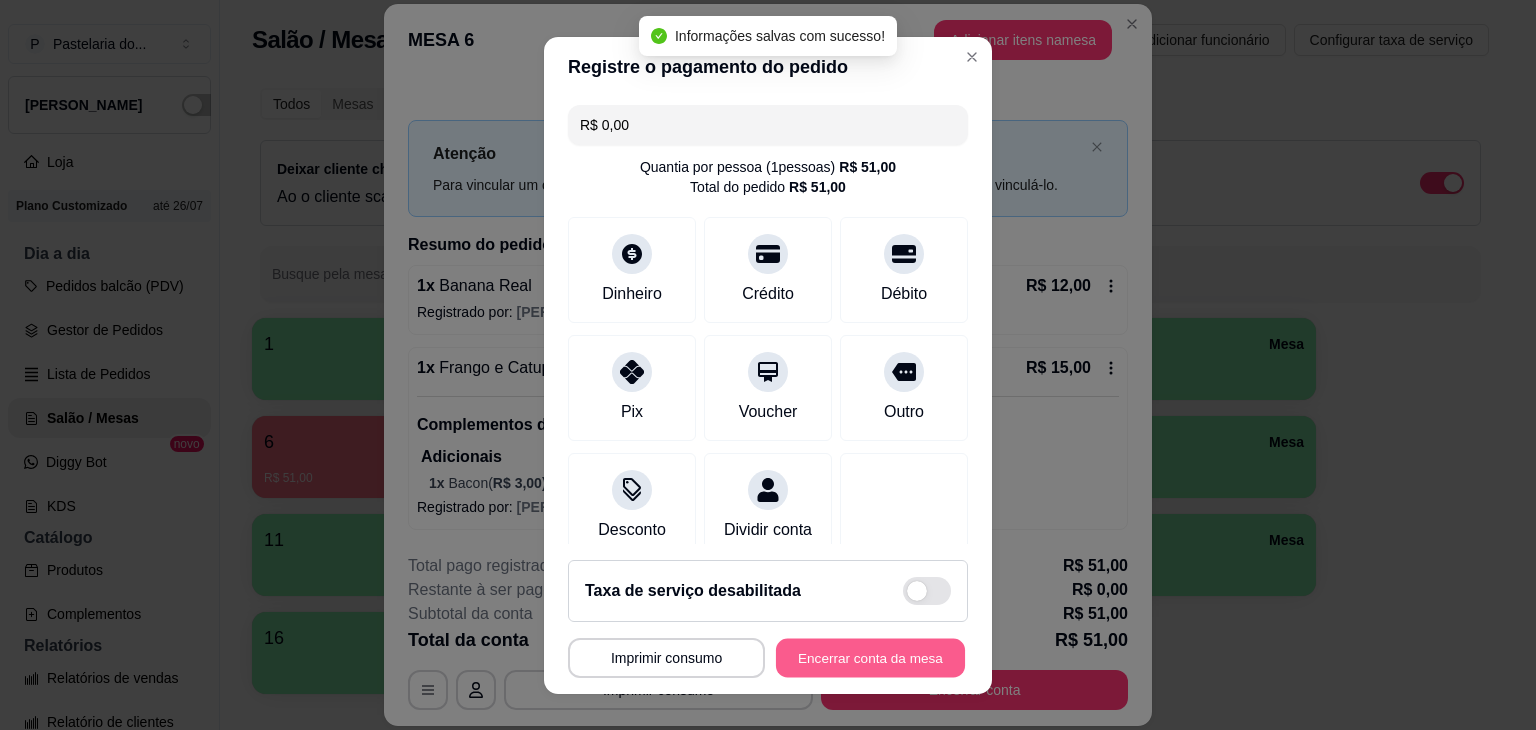 click on "Encerrar conta da mesa" at bounding box center (870, 657) 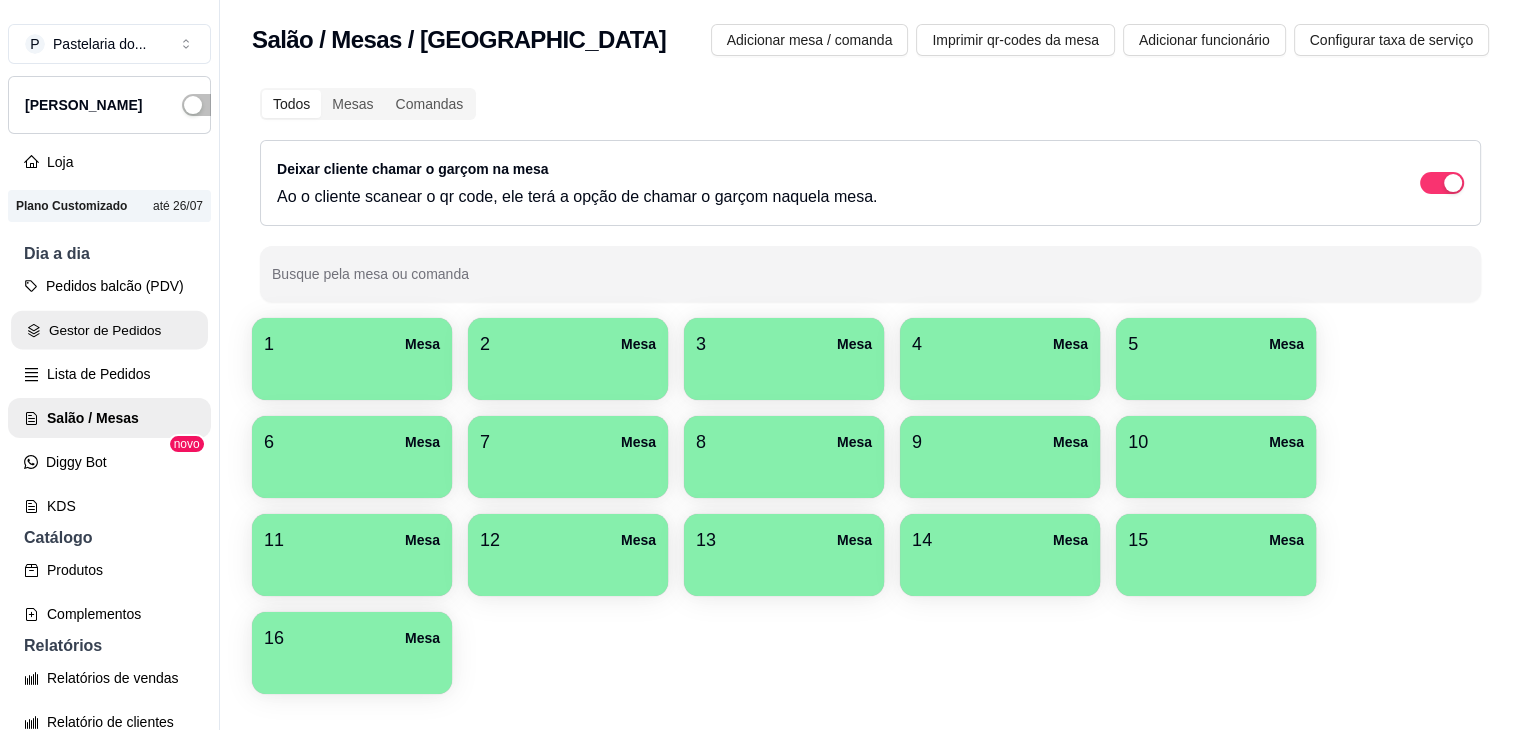 click on "Gestor de Pedidos" at bounding box center (109, 330) 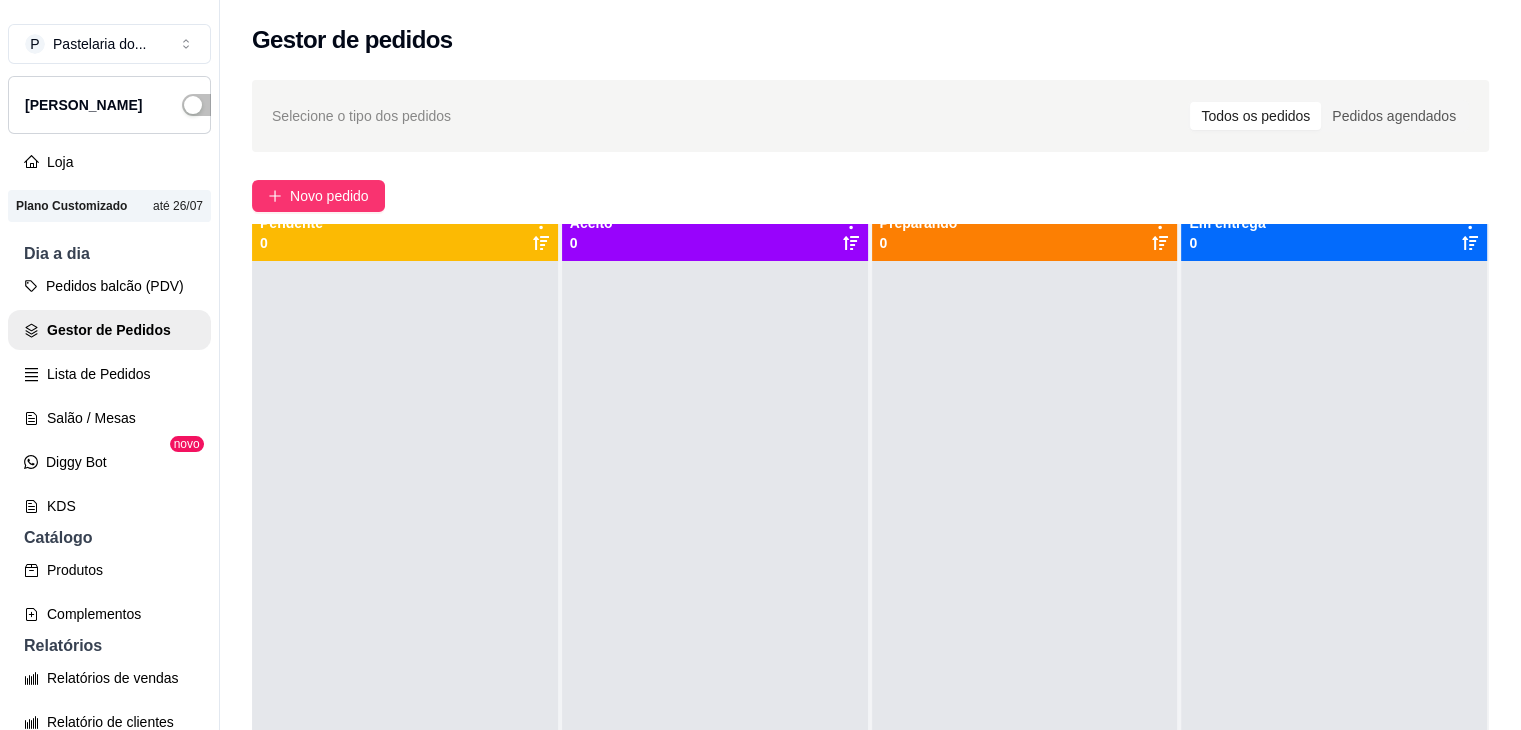 scroll, scrollTop: 0, scrollLeft: 0, axis: both 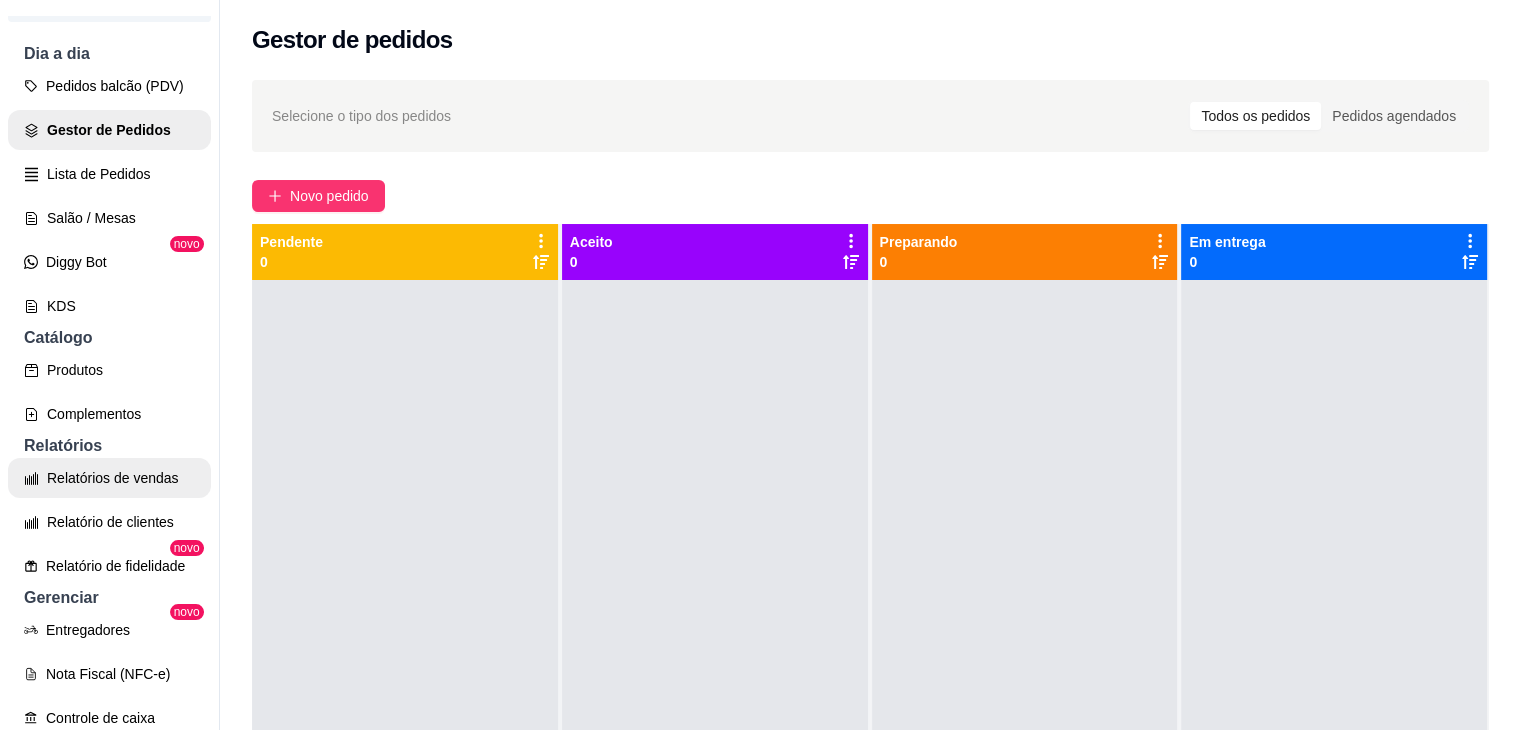 click on "Relatórios de vendas" at bounding box center [109, 478] 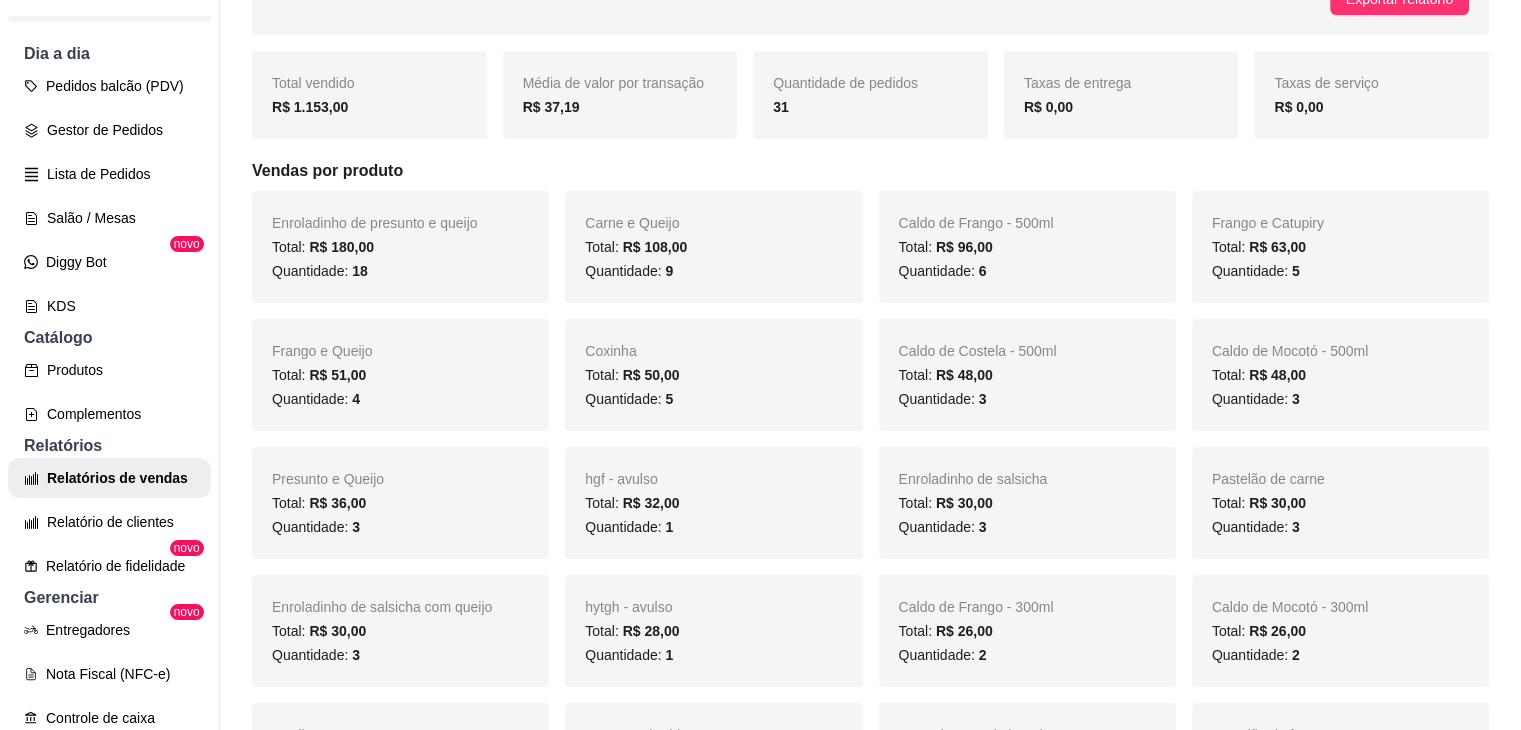 scroll, scrollTop: 0, scrollLeft: 0, axis: both 